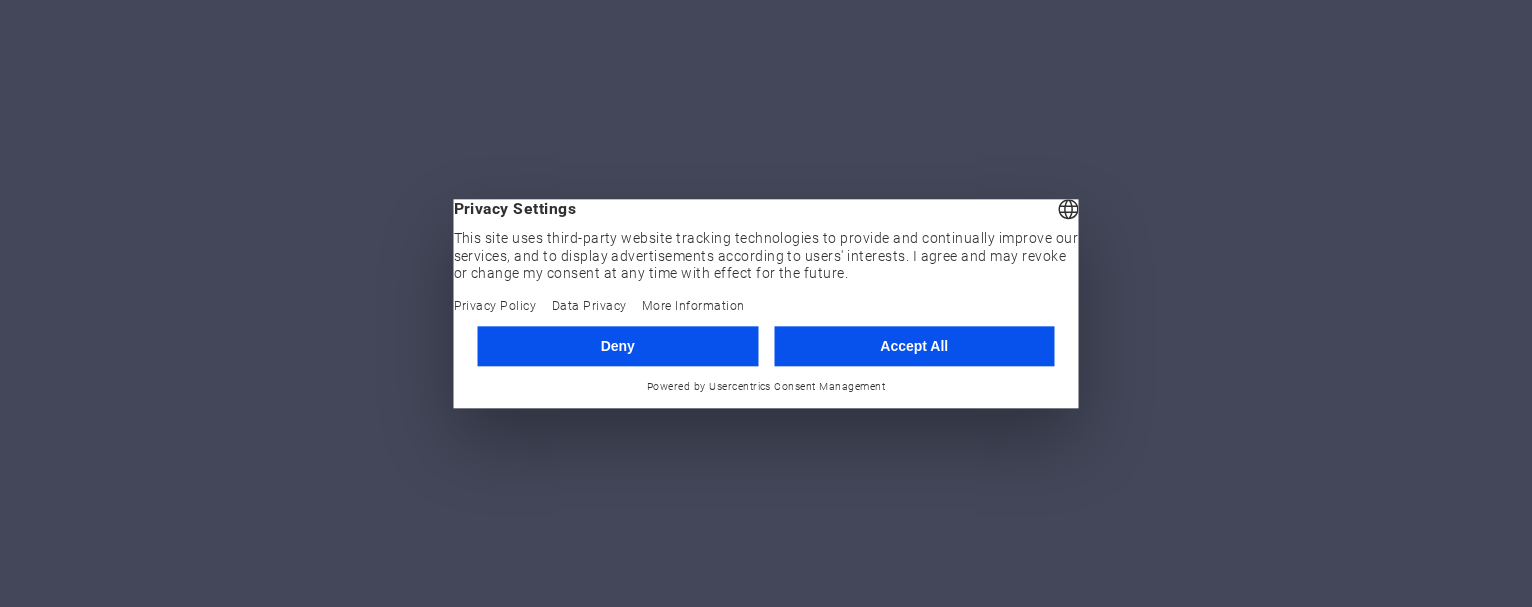 scroll, scrollTop: 0, scrollLeft: 0, axis: both 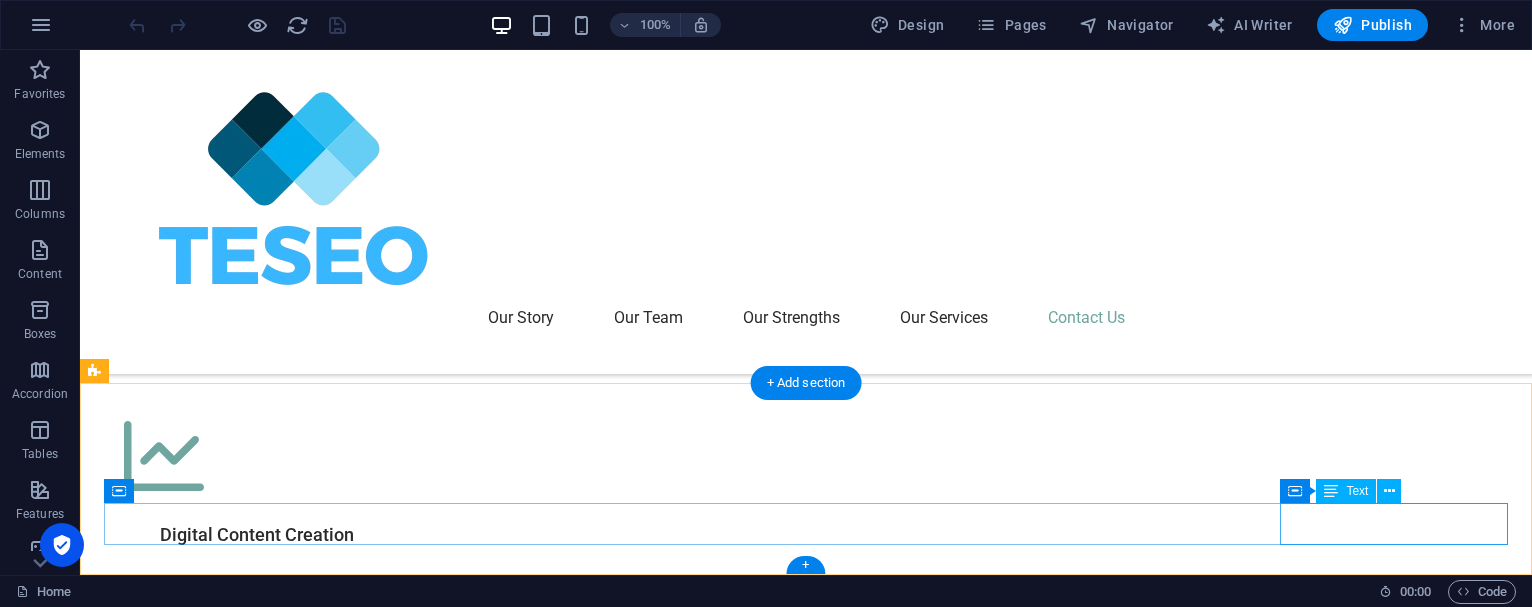 click on "[DOMAIN_NAME]" at bounding box center [806, 5685] 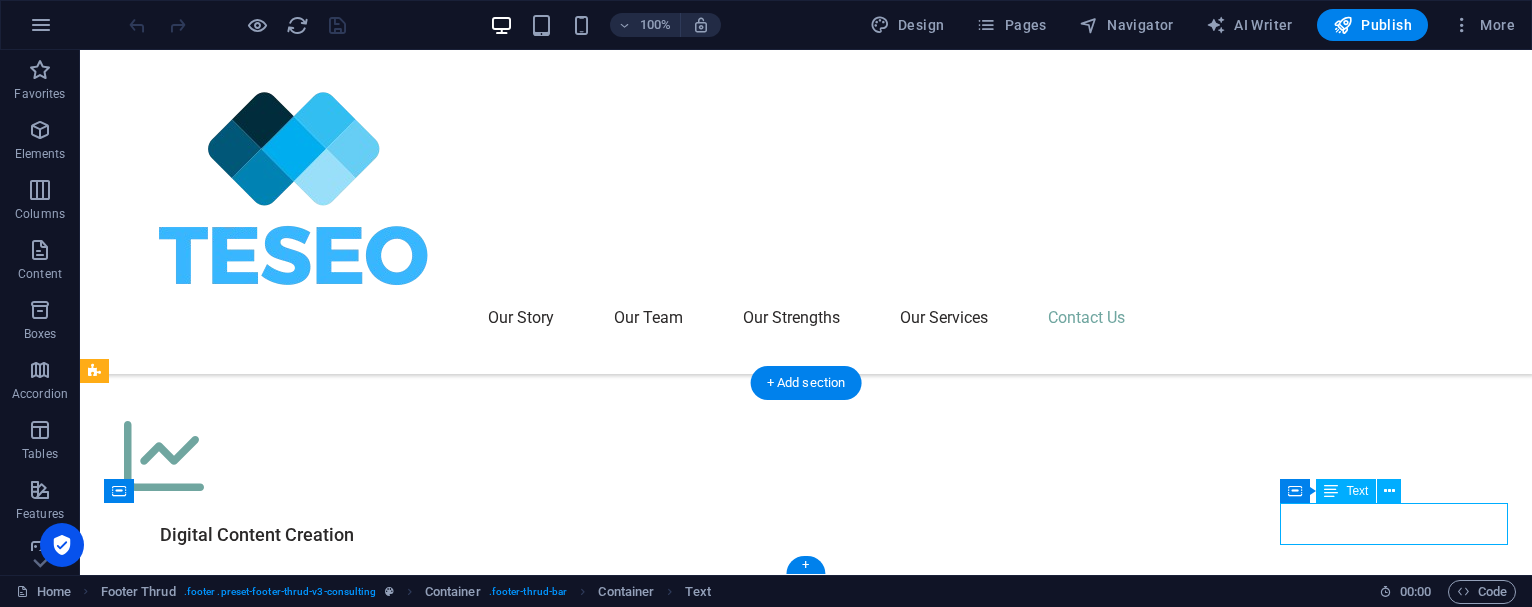 click on "[DOMAIN_NAME]" at bounding box center (806, 5685) 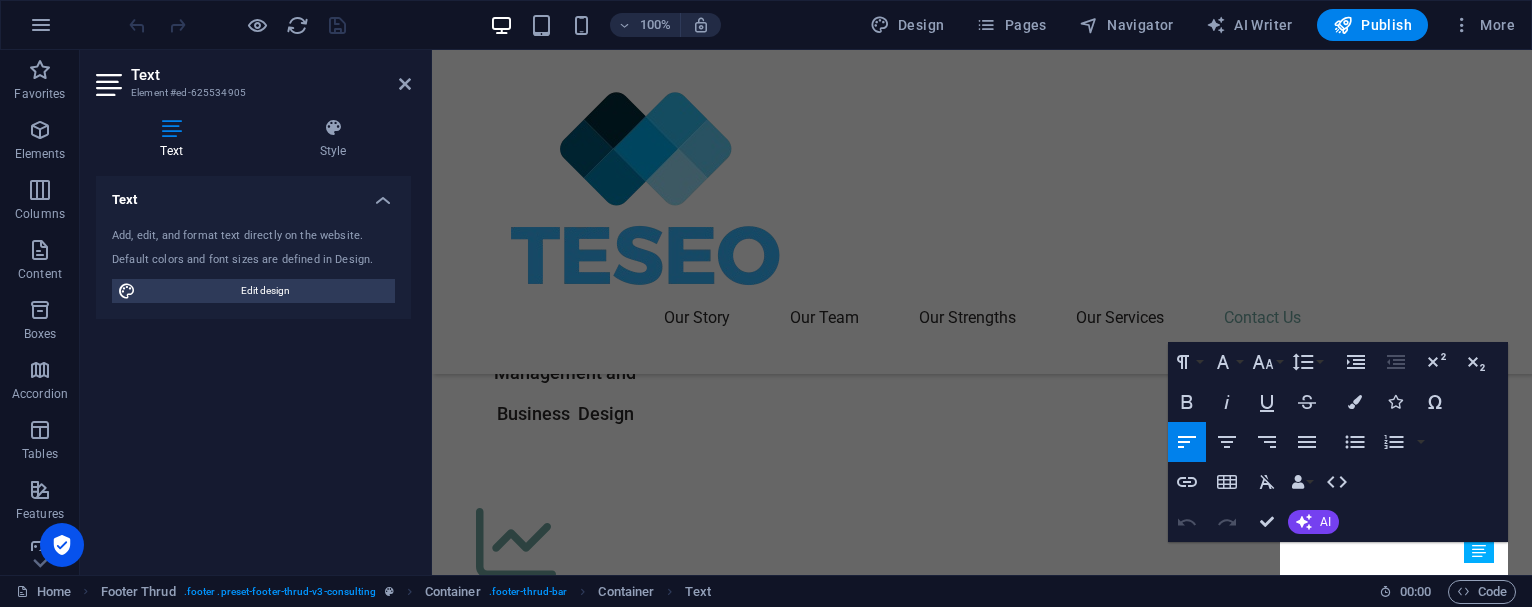 scroll, scrollTop: 6971, scrollLeft: 0, axis: vertical 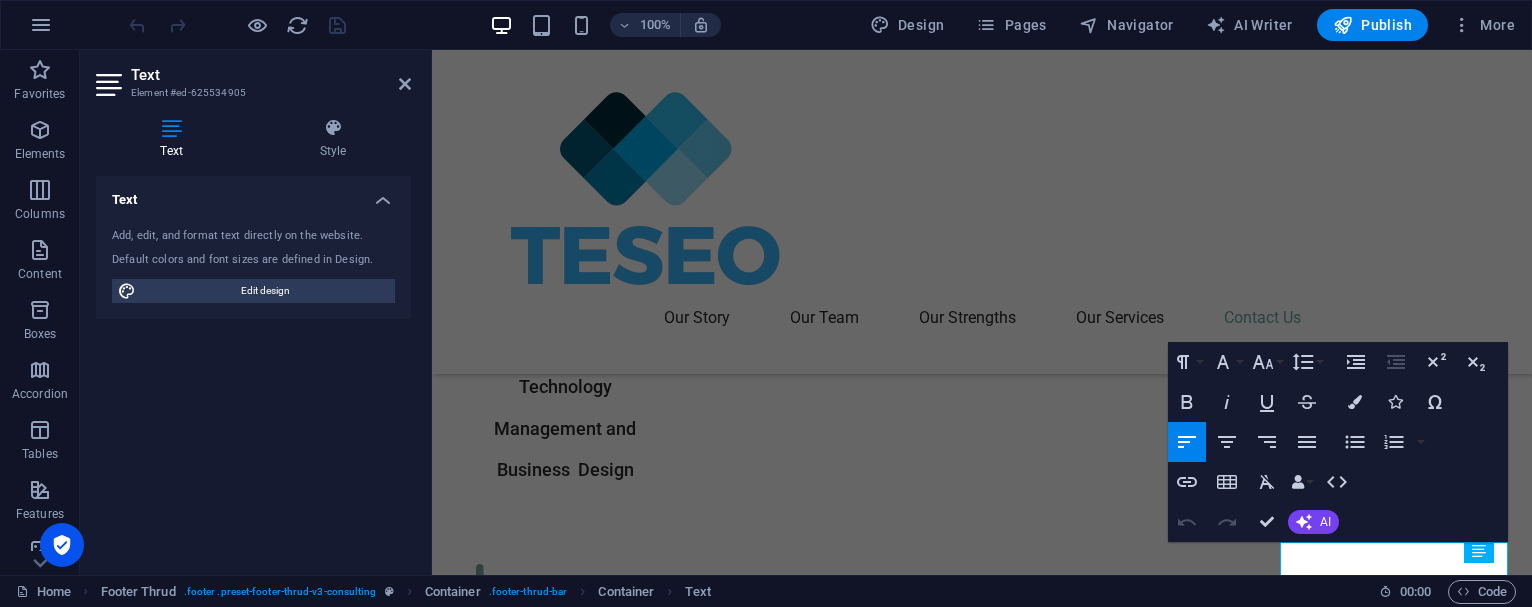 click on "Text" at bounding box center [175, 139] 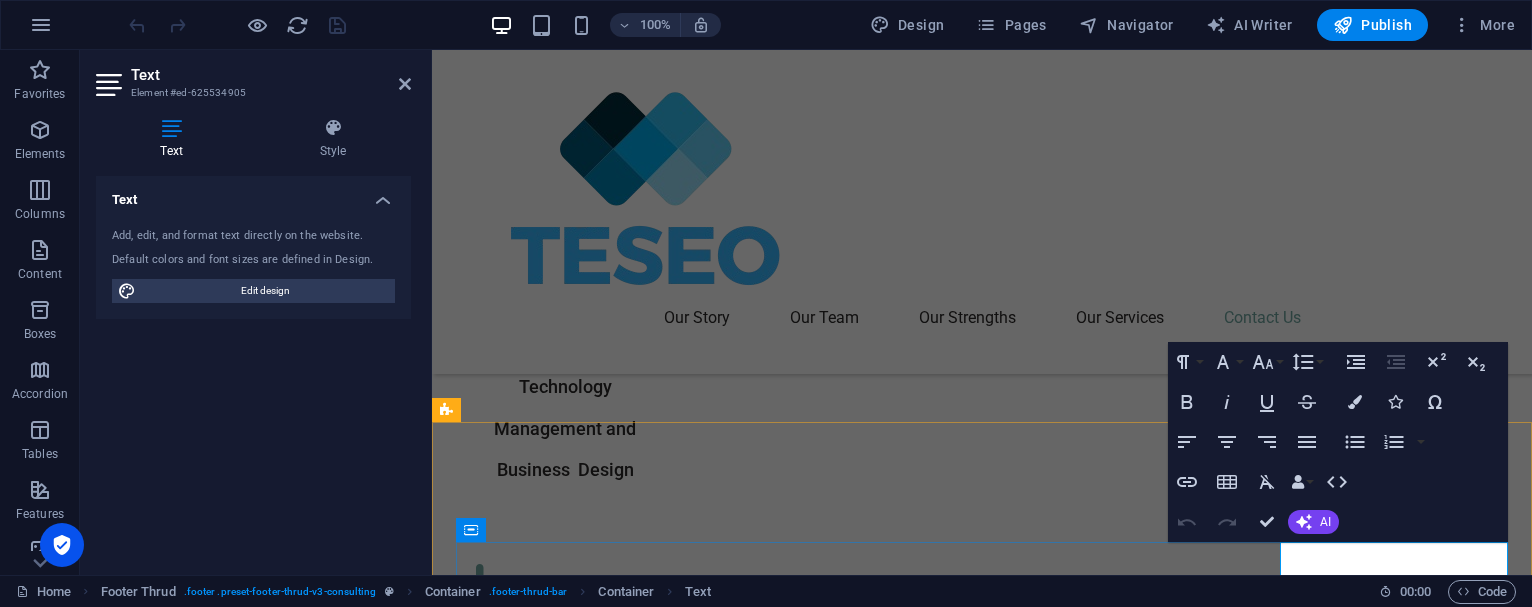click on "[DOMAIN_NAME]" at bounding box center (556, 5443) 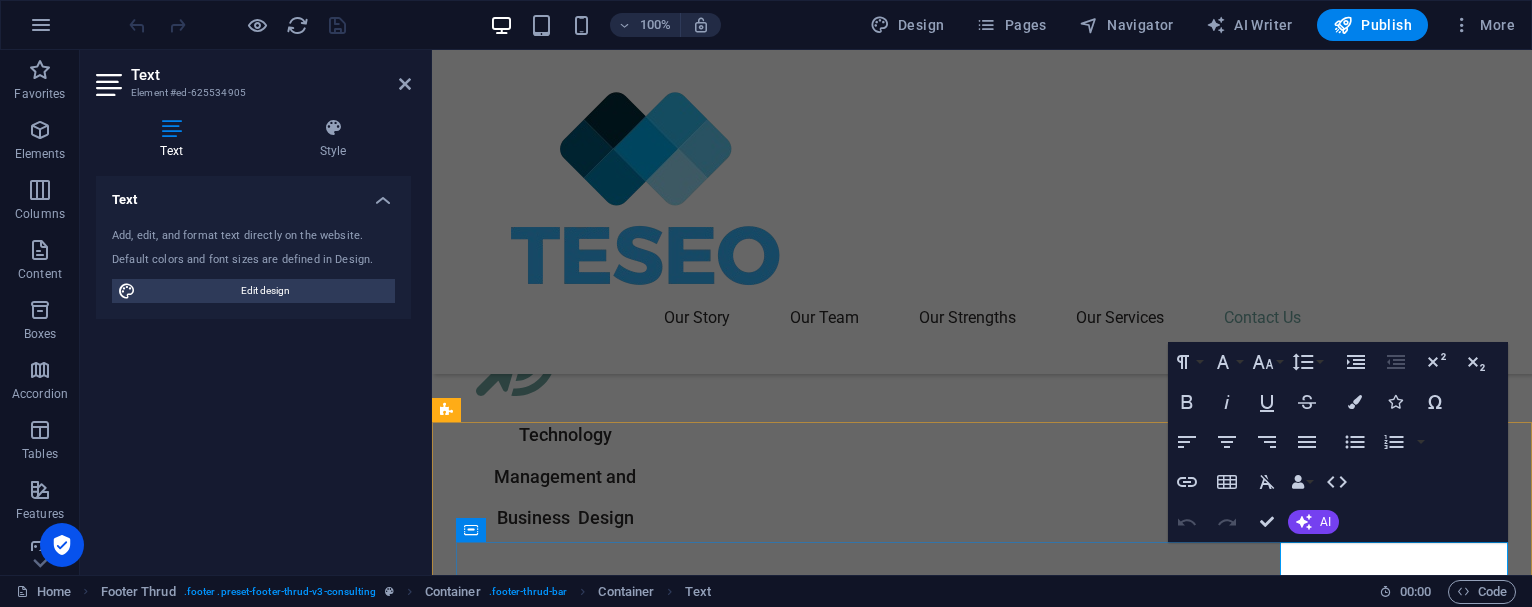 scroll, scrollTop: 6713, scrollLeft: 0, axis: vertical 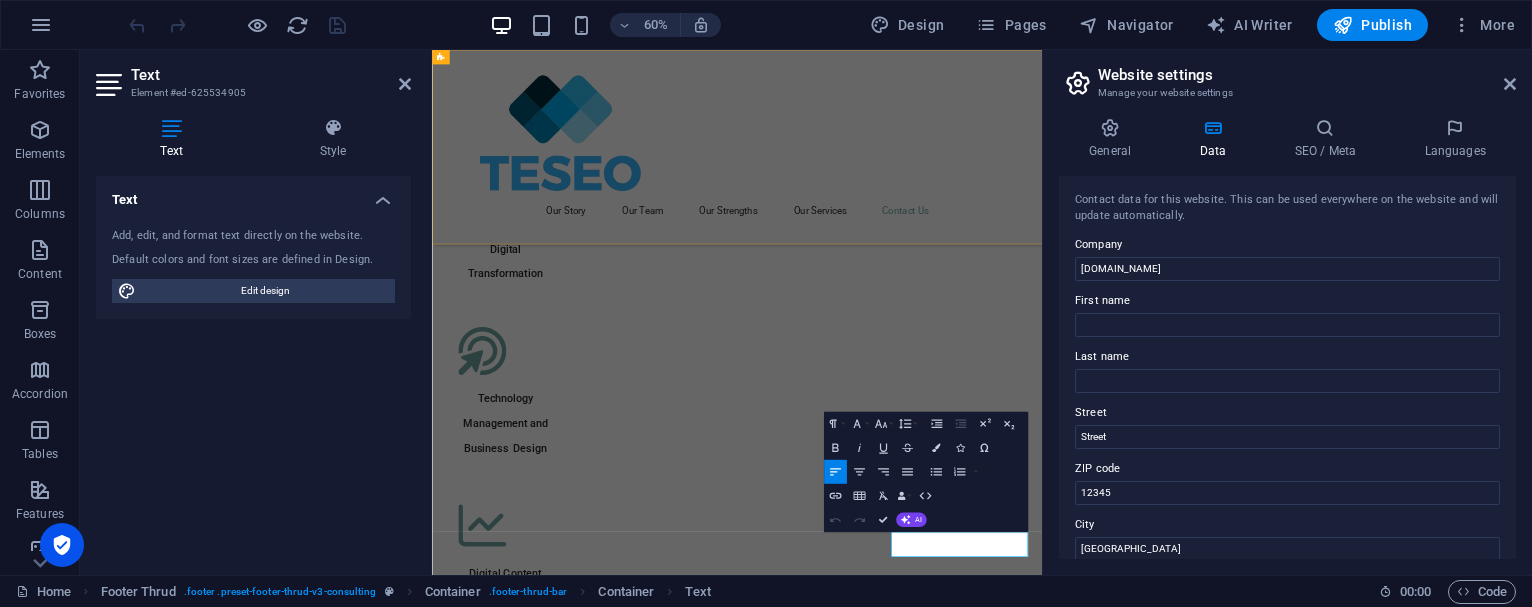 click on "Our Story Our Team Our Strengths Our Services Contact Us" at bounding box center [940, 212] 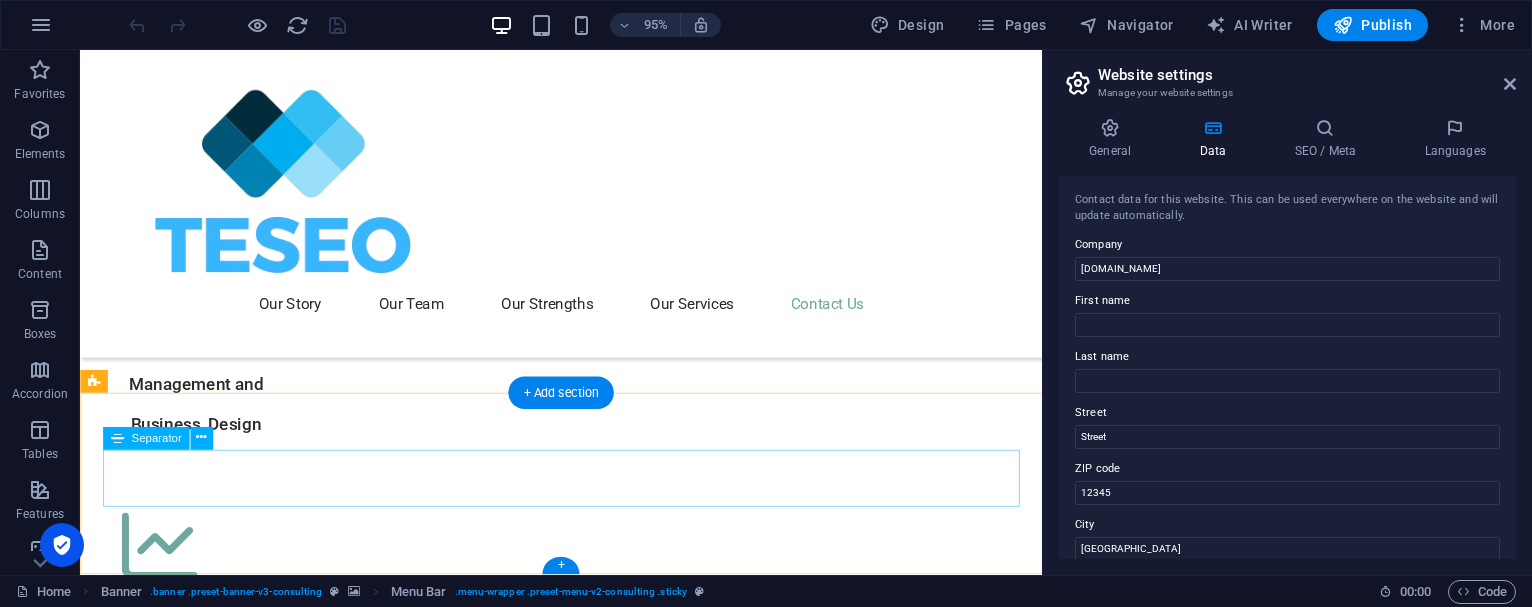 scroll, scrollTop: 7030, scrollLeft: 0, axis: vertical 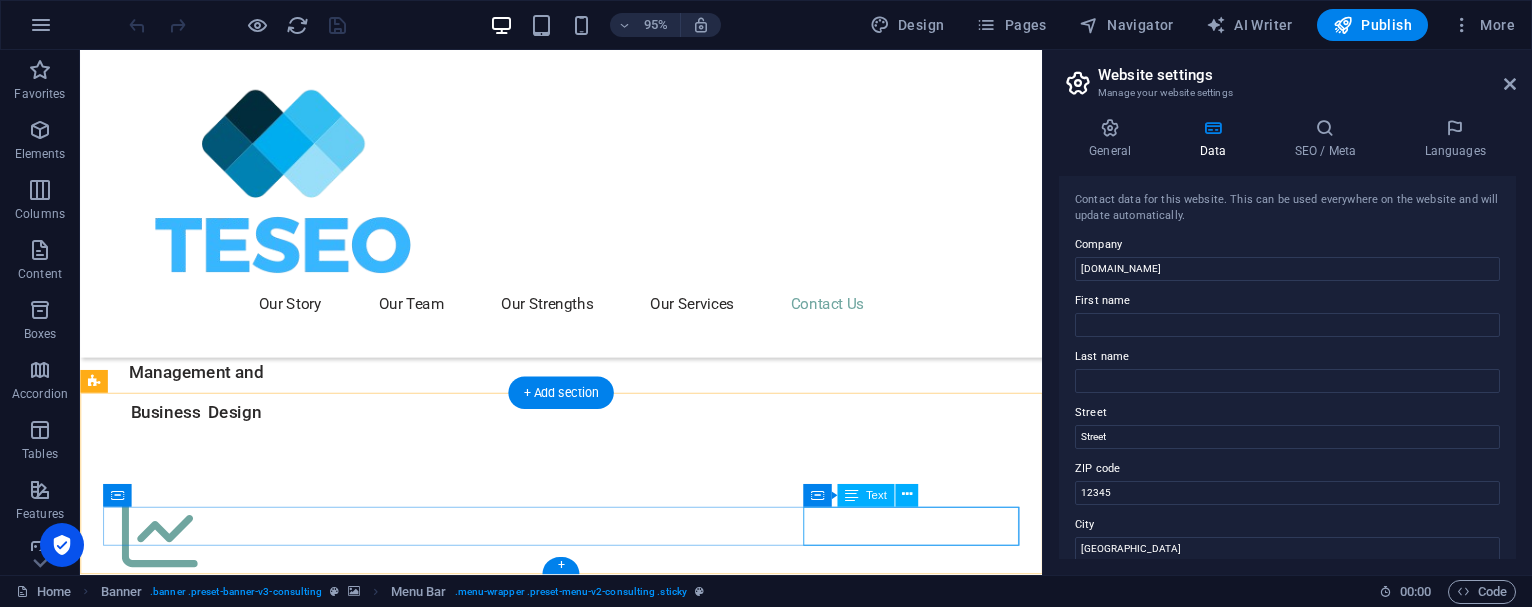 click on "[DOMAIN_NAME]" at bounding box center (586, 5416) 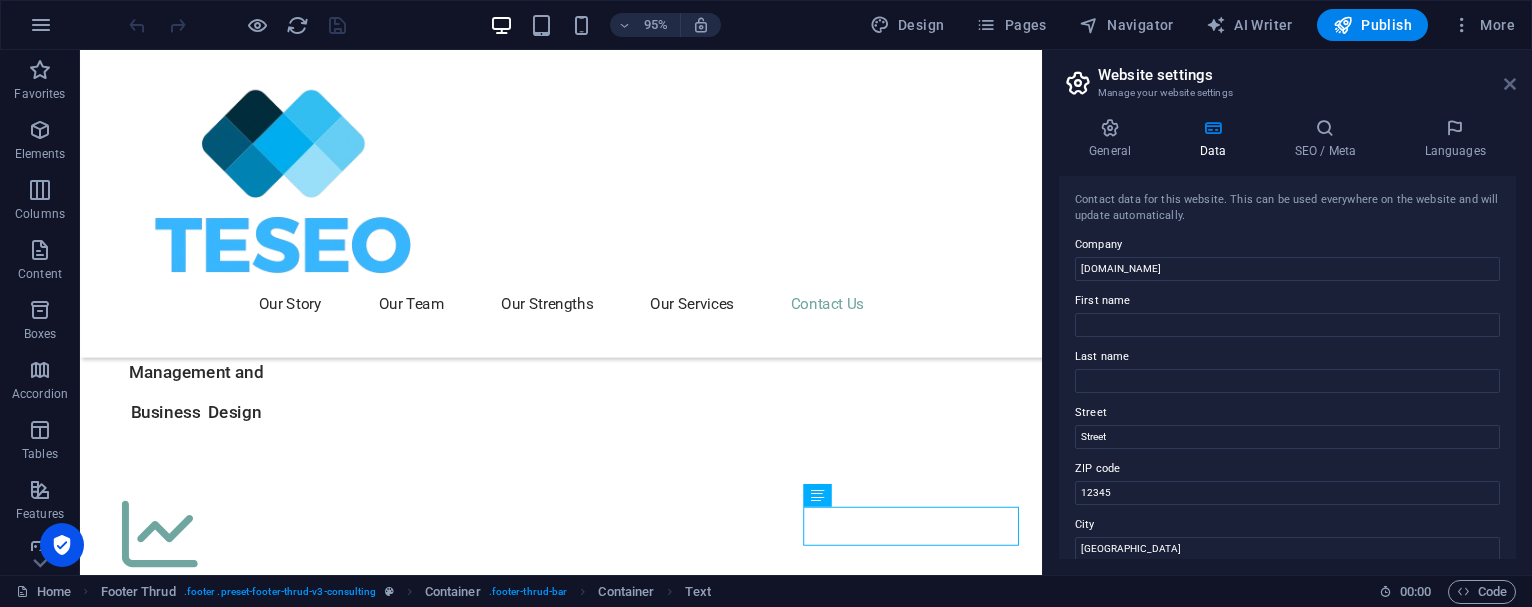 click at bounding box center [1510, 84] 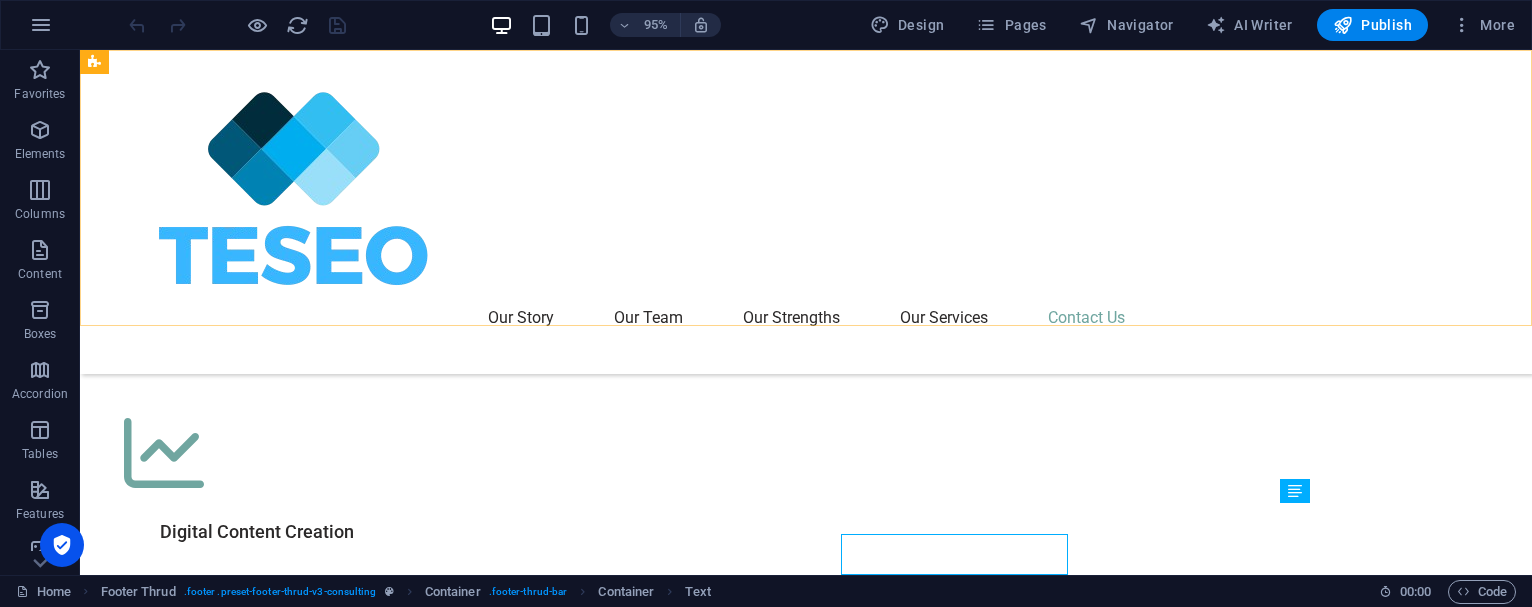 scroll, scrollTop: 7027, scrollLeft: 0, axis: vertical 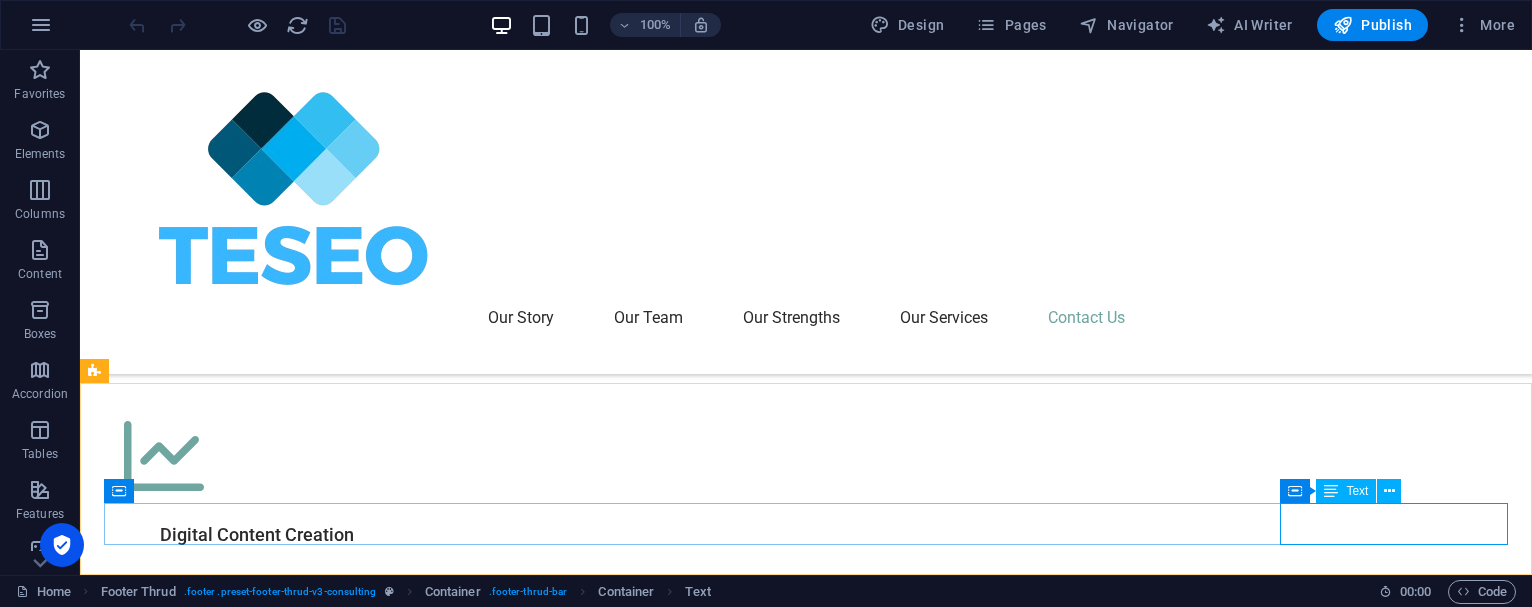 click on "Text" at bounding box center (1346, 491) 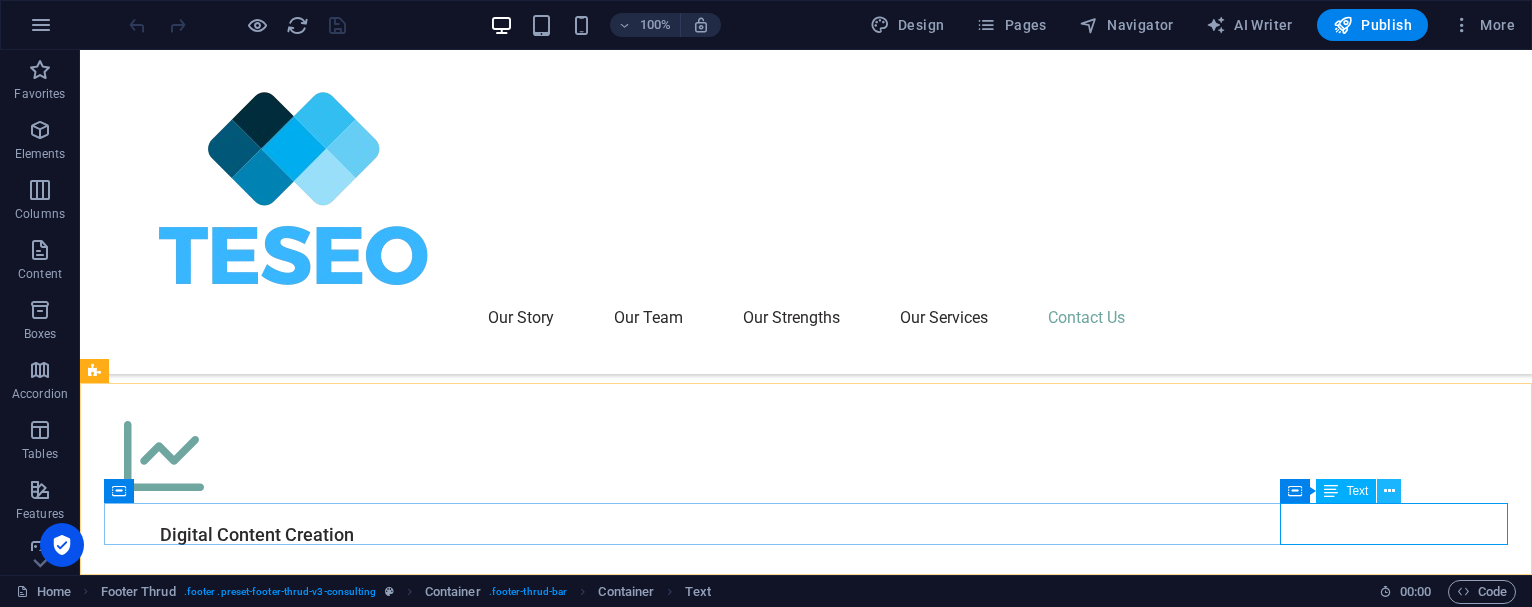 click at bounding box center (1389, 491) 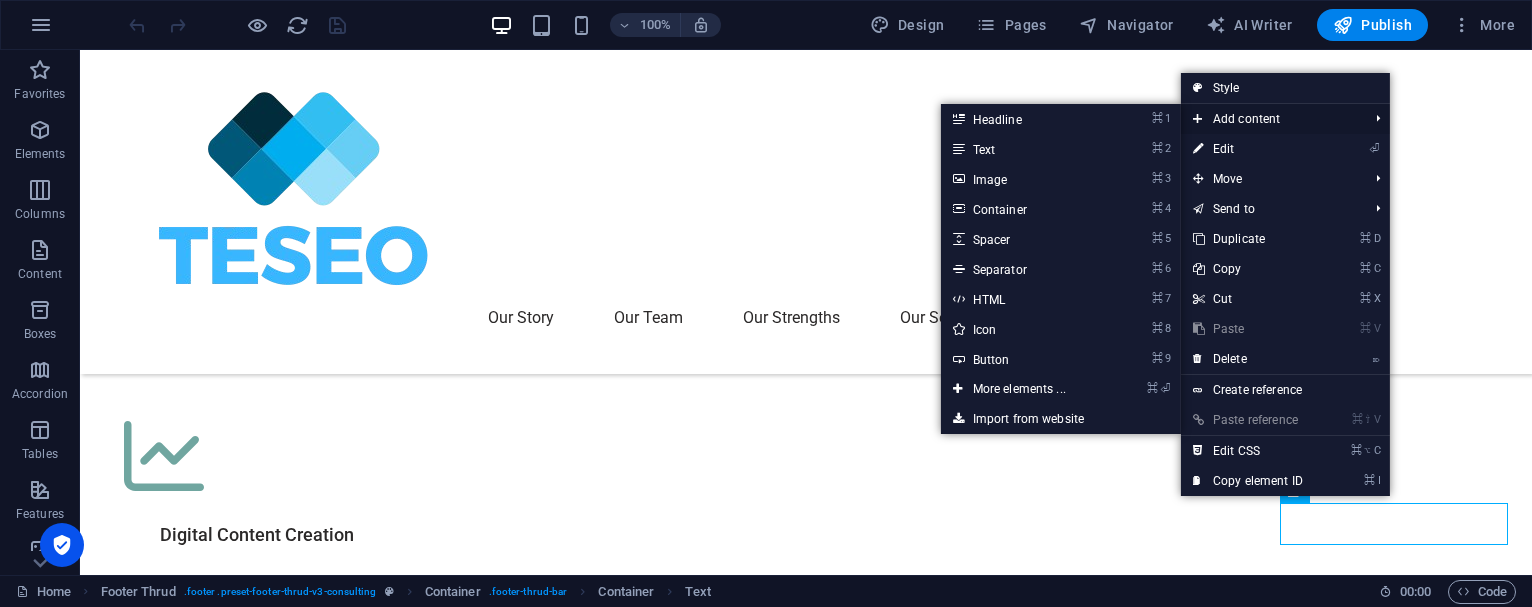 click on "Add content" at bounding box center [1270, 119] 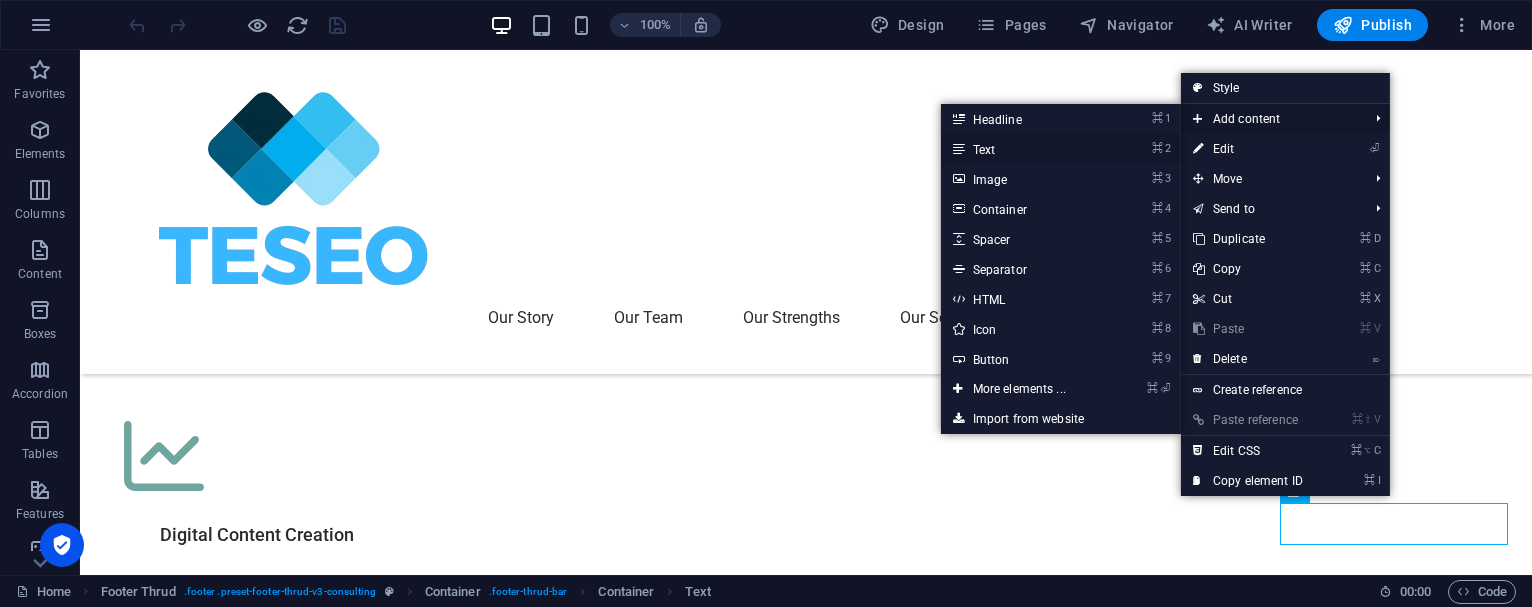 click on "⌘ 2  Text" at bounding box center [1023, 149] 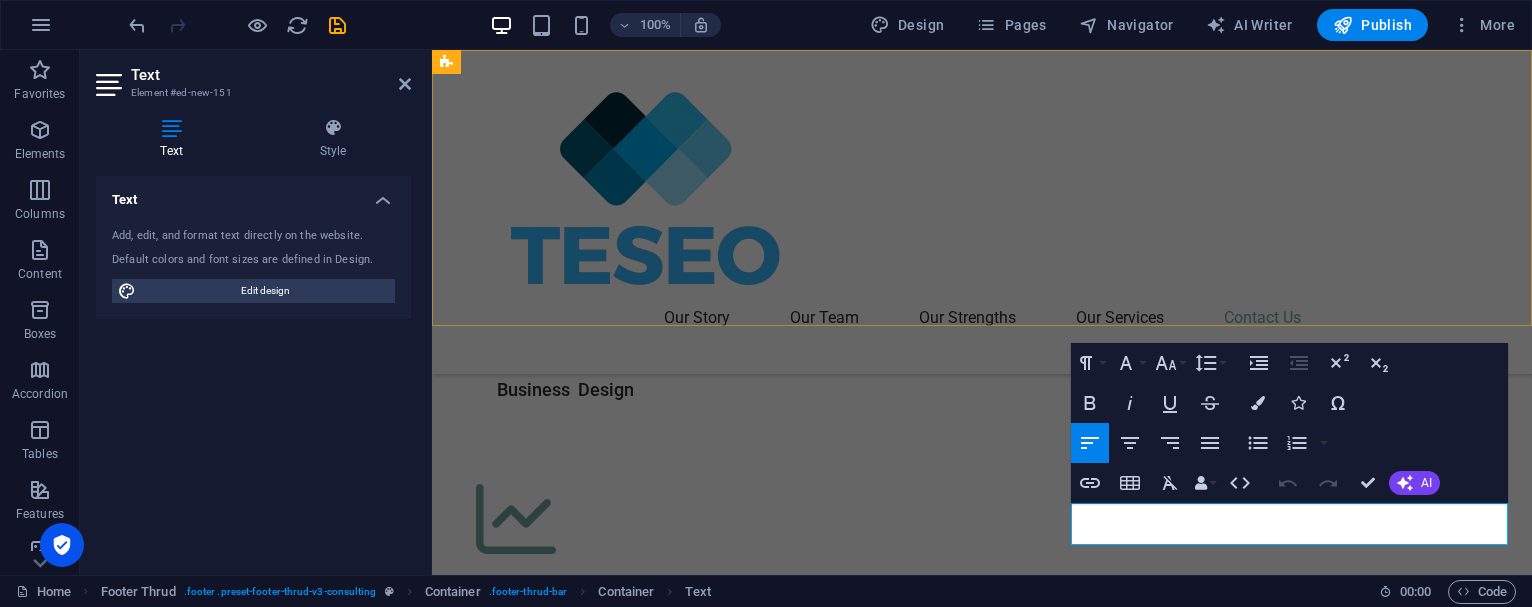 click on "Our Story Our Team Our Strengths Our Services Contact Us" at bounding box center (982, 212) 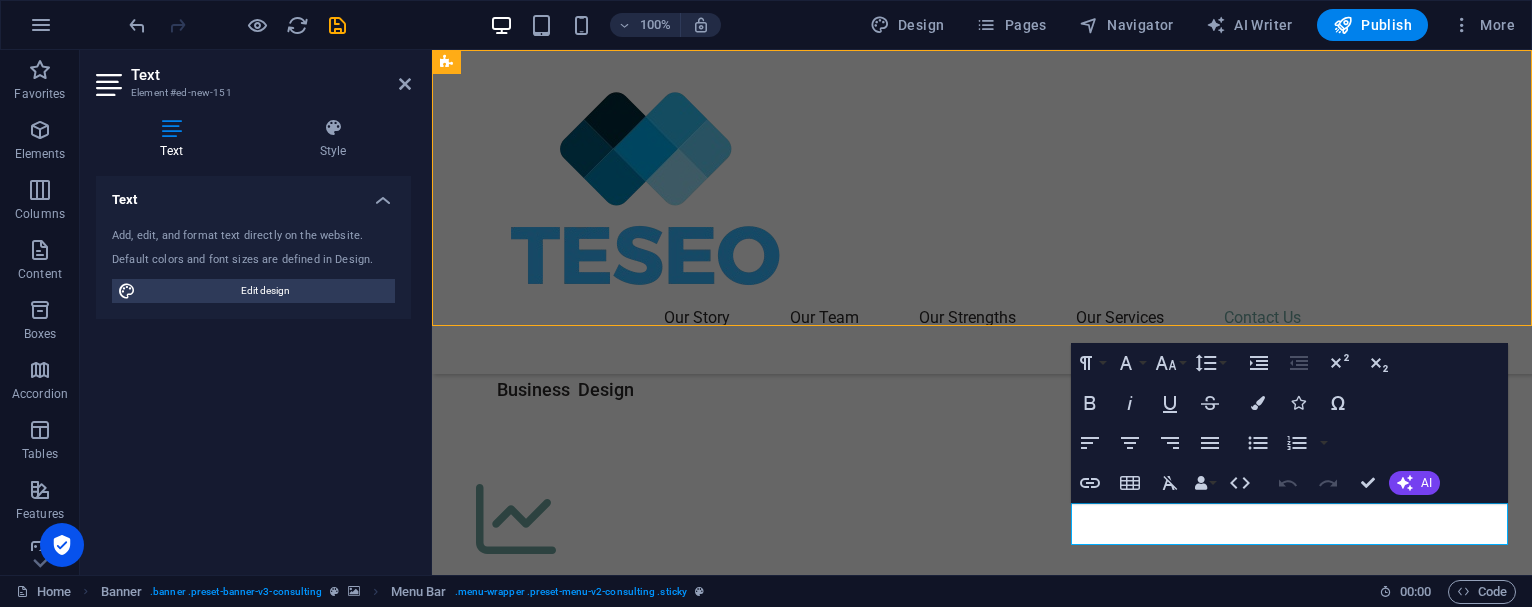 scroll, scrollTop: 7069, scrollLeft: 0, axis: vertical 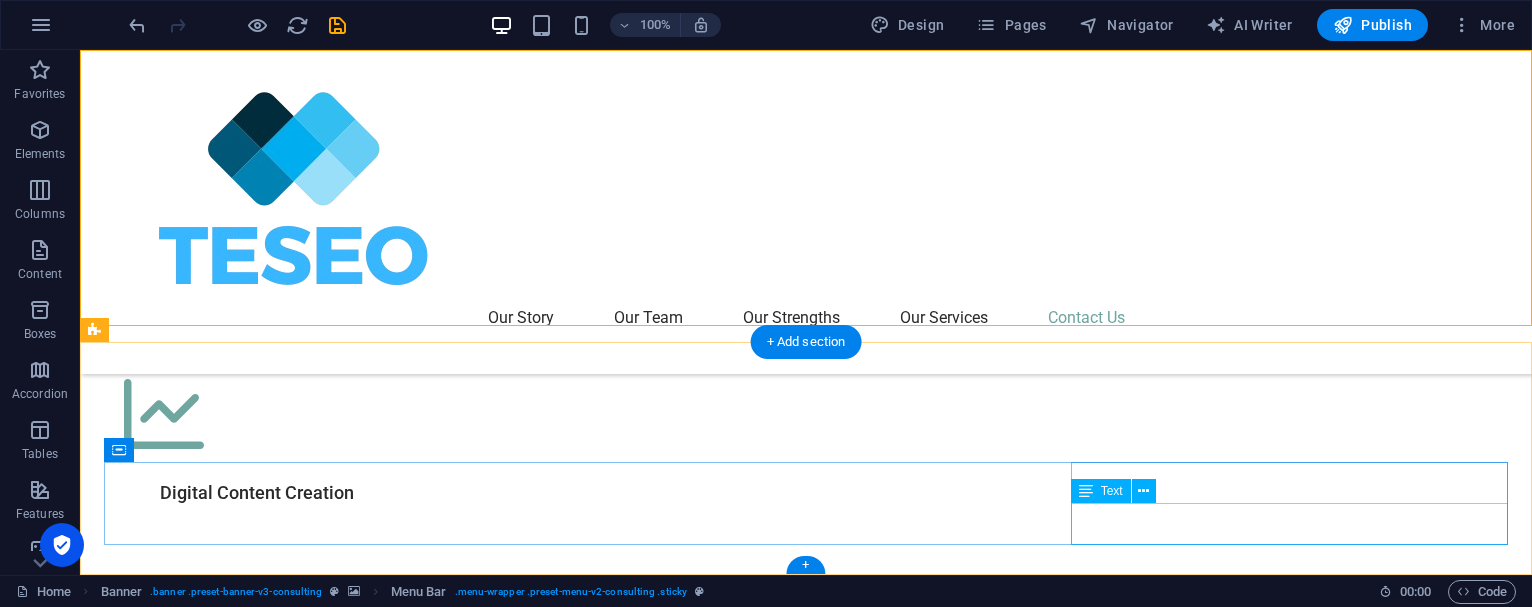 click on "New text element" at bounding box center [806, 5685] 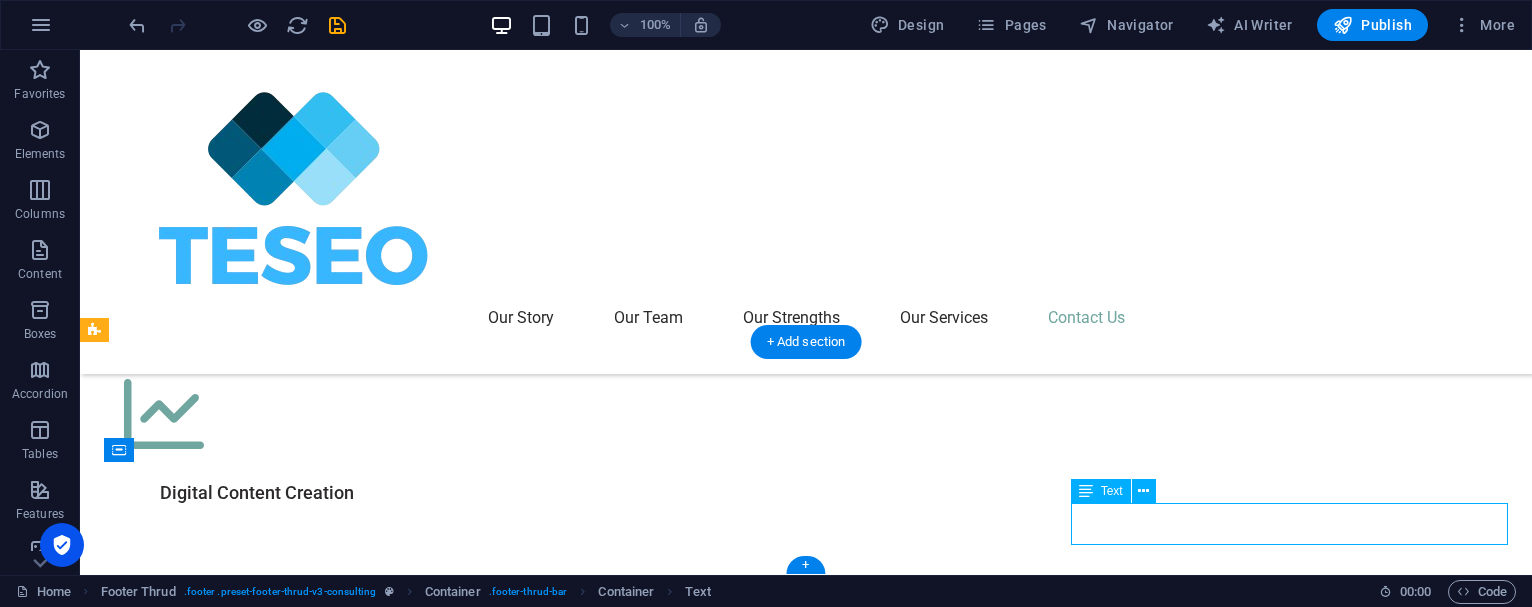 click on "New text element" at bounding box center [806, 5685] 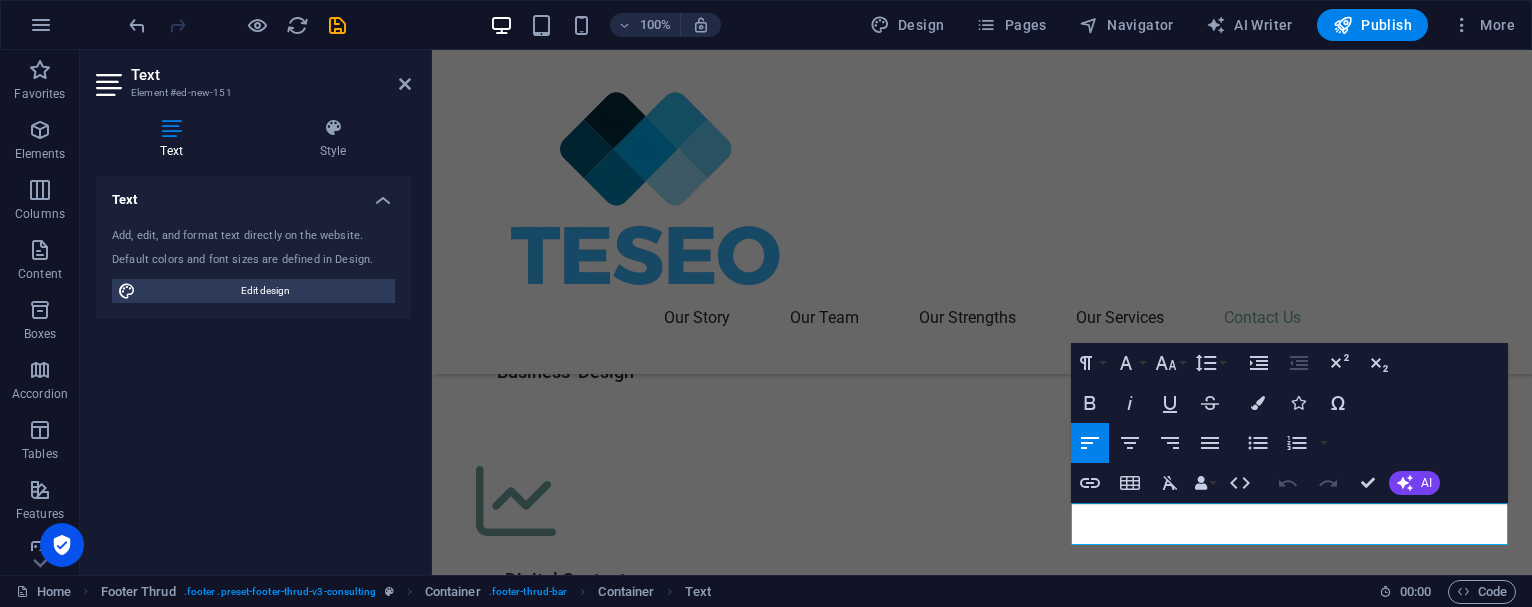 scroll, scrollTop: 7051, scrollLeft: 0, axis: vertical 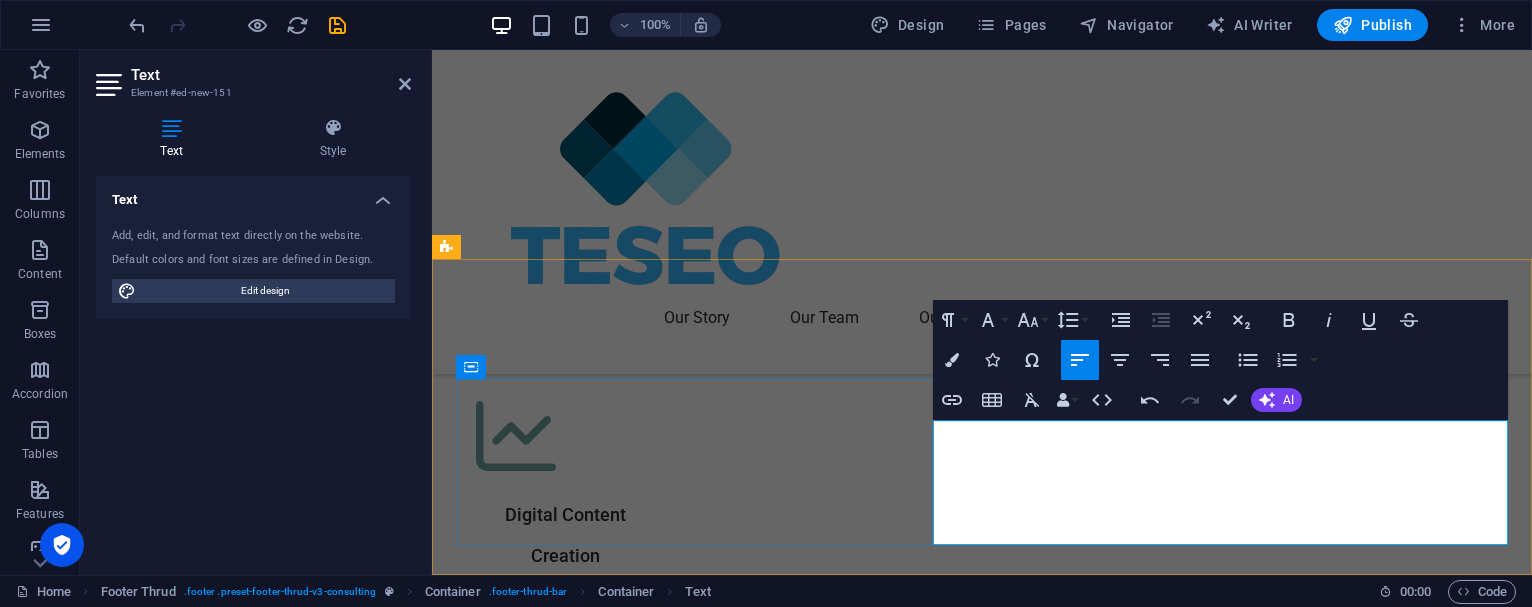 click on "SOLUTIONS FOR EFFICIENCY" at bounding box center (982, 5365) 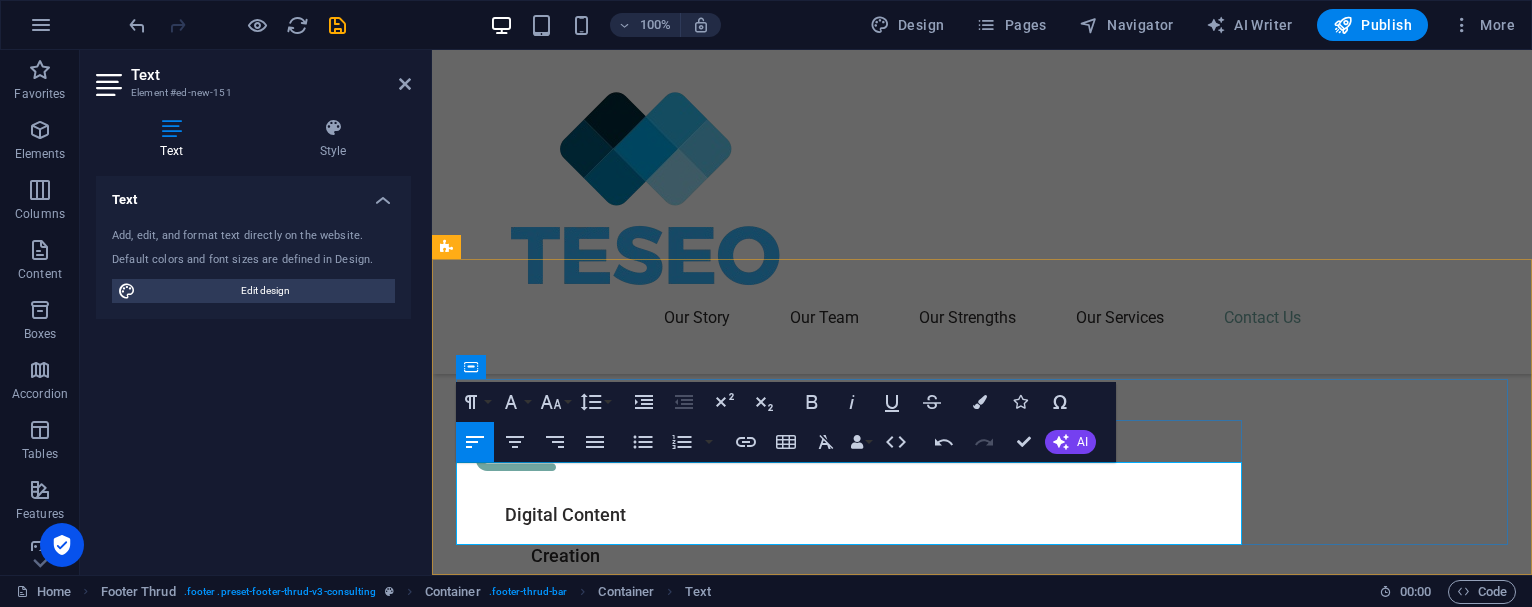 type 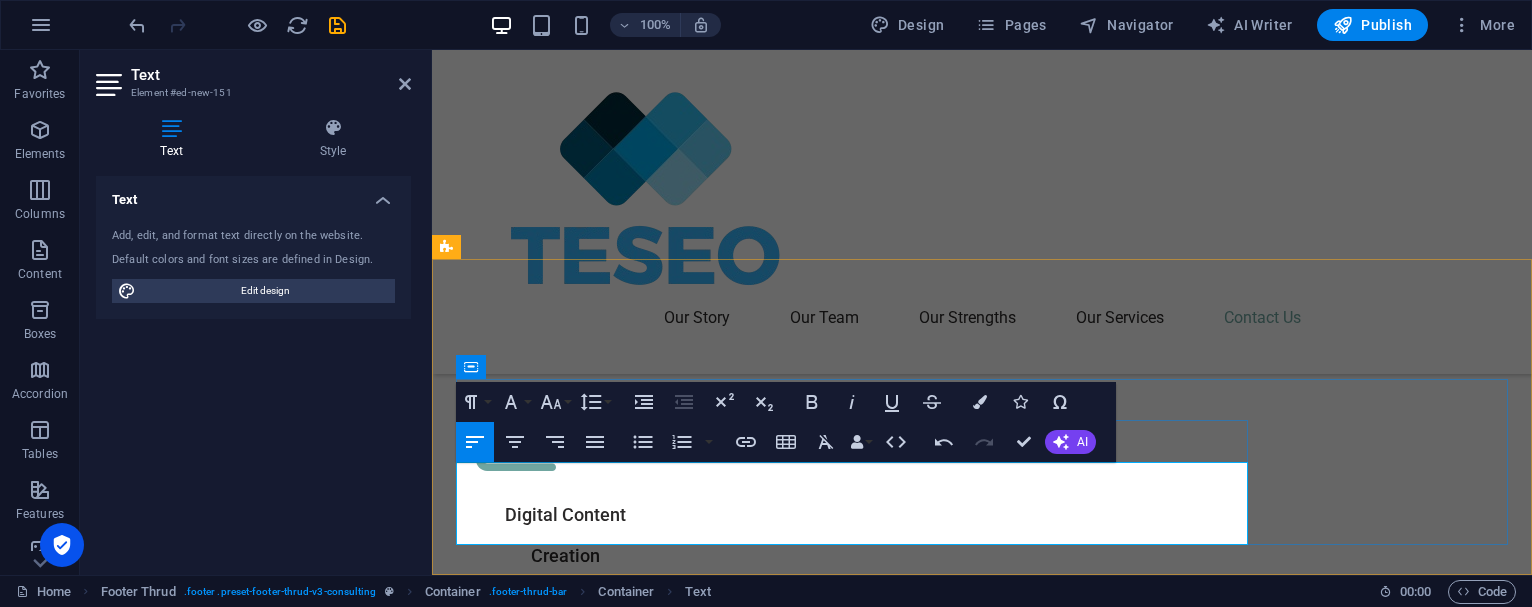 click on "IN ONCOLOGY S.R.L." at bounding box center (982, 5365) 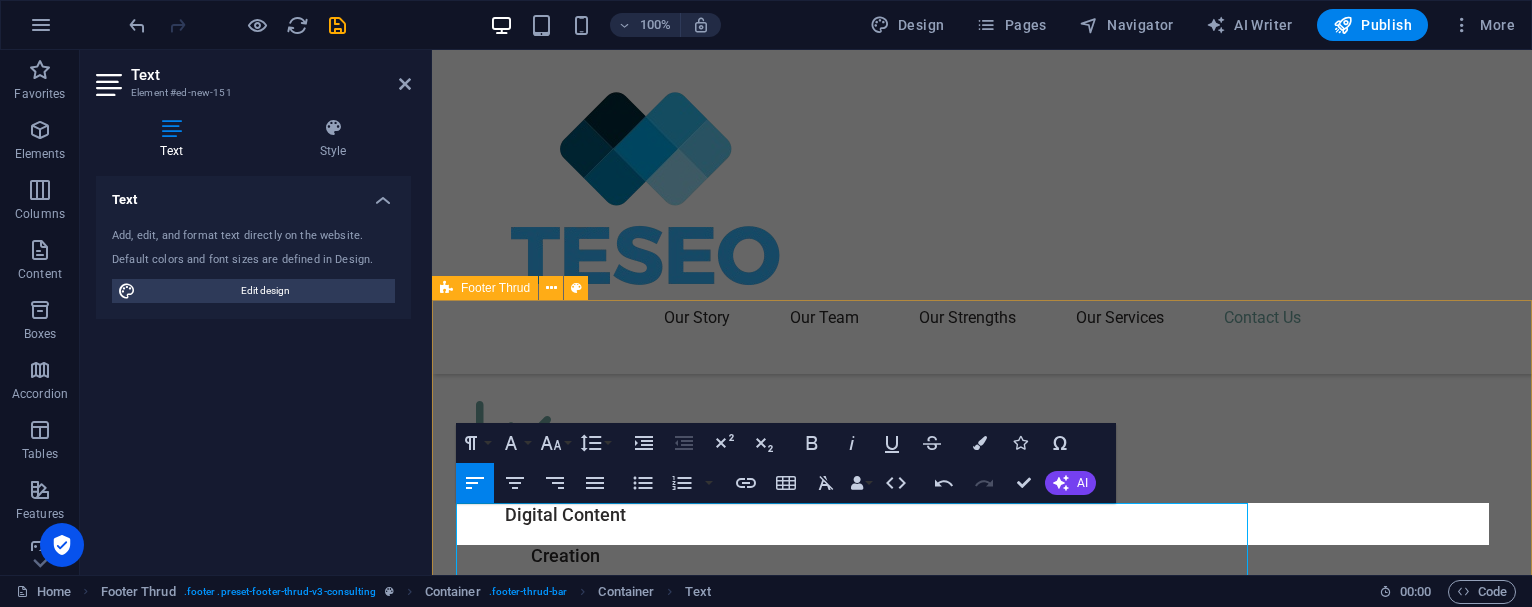 scroll, scrollTop: 7092, scrollLeft: 0, axis: vertical 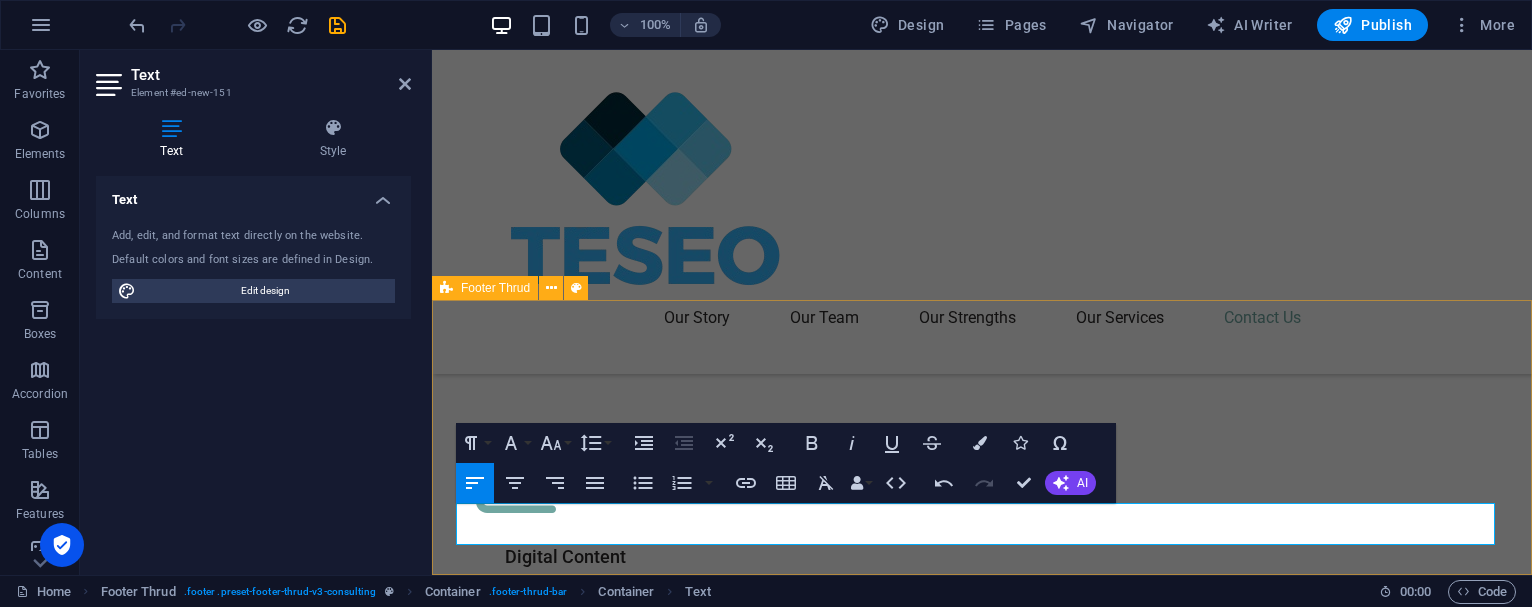 drag, startPoint x: 1285, startPoint y: 517, endPoint x: 443, endPoint y: 510, distance: 842.0291 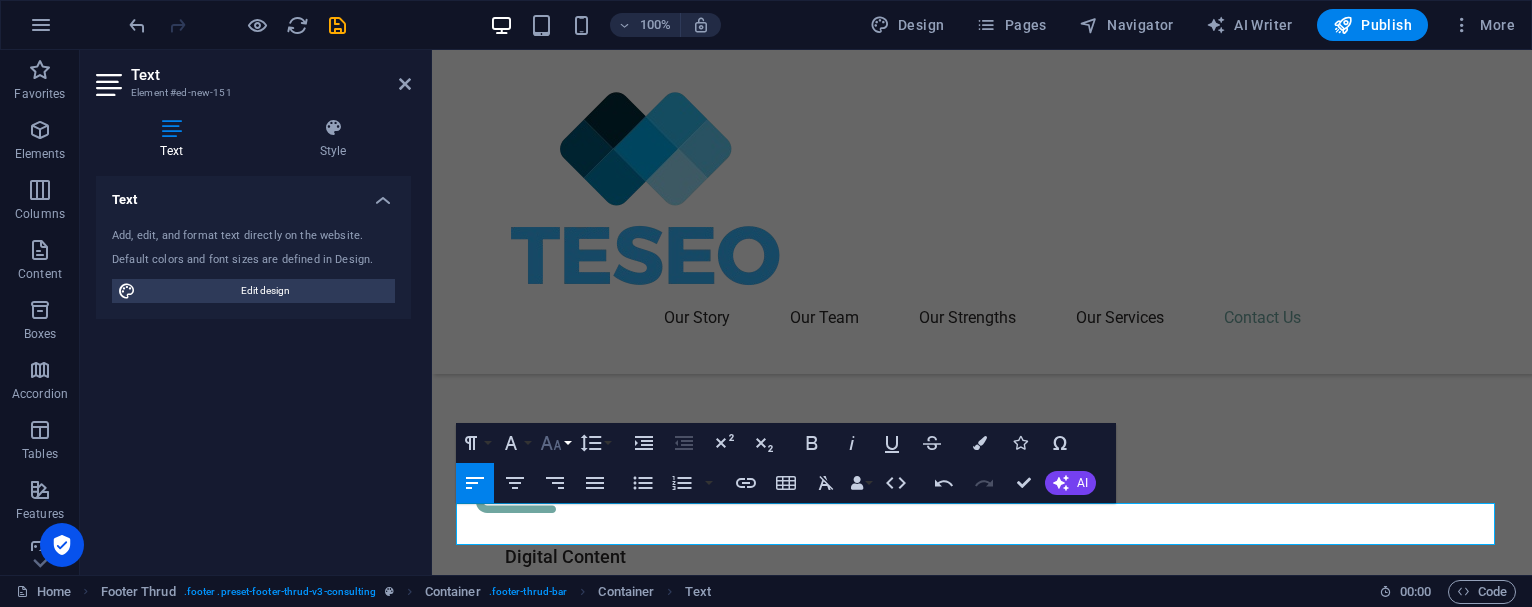 click on "Font Size" at bounding box center (555, 443) 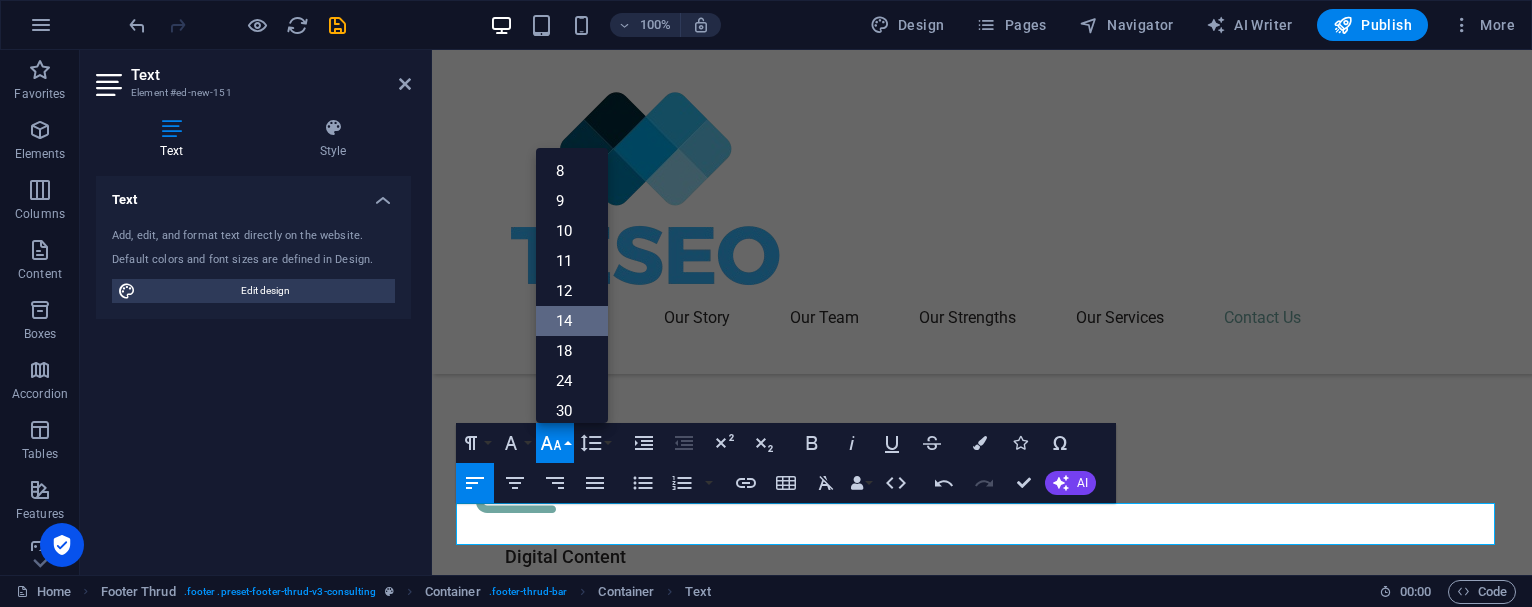 click on "14" at bounding box center [572, 321] 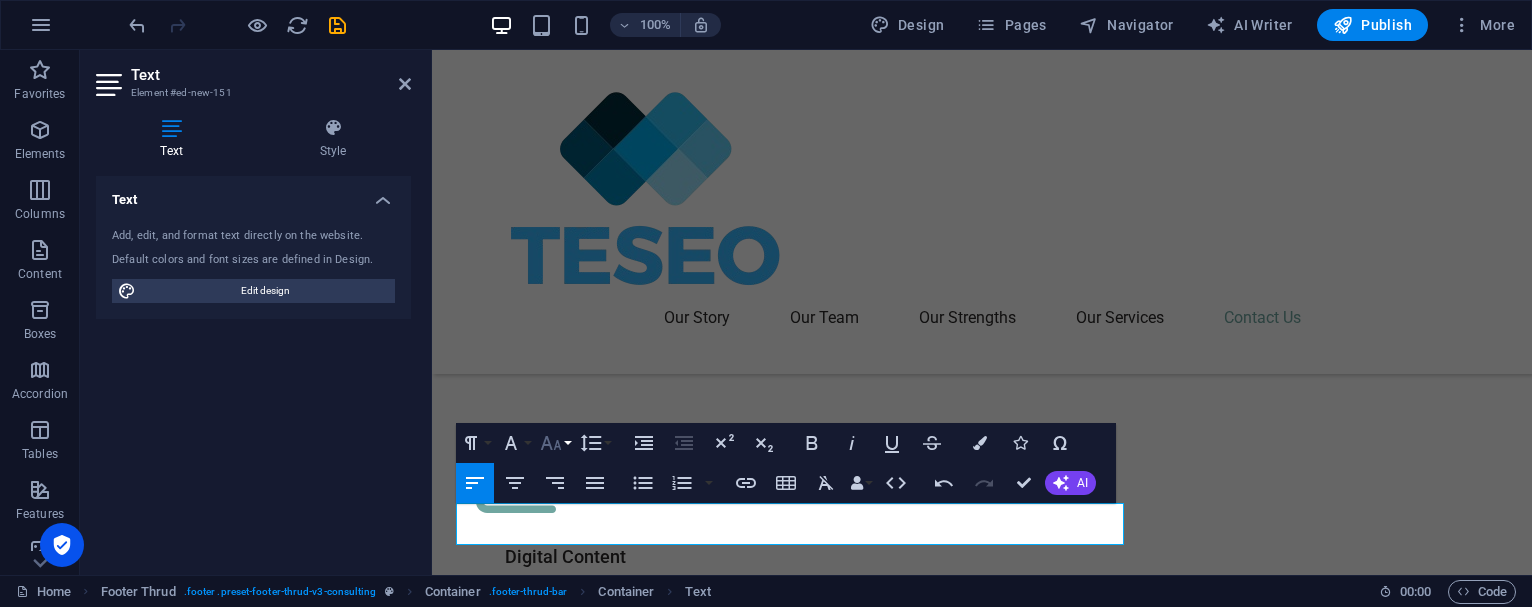 click on "Font Size" at bounding box center [555, 443] 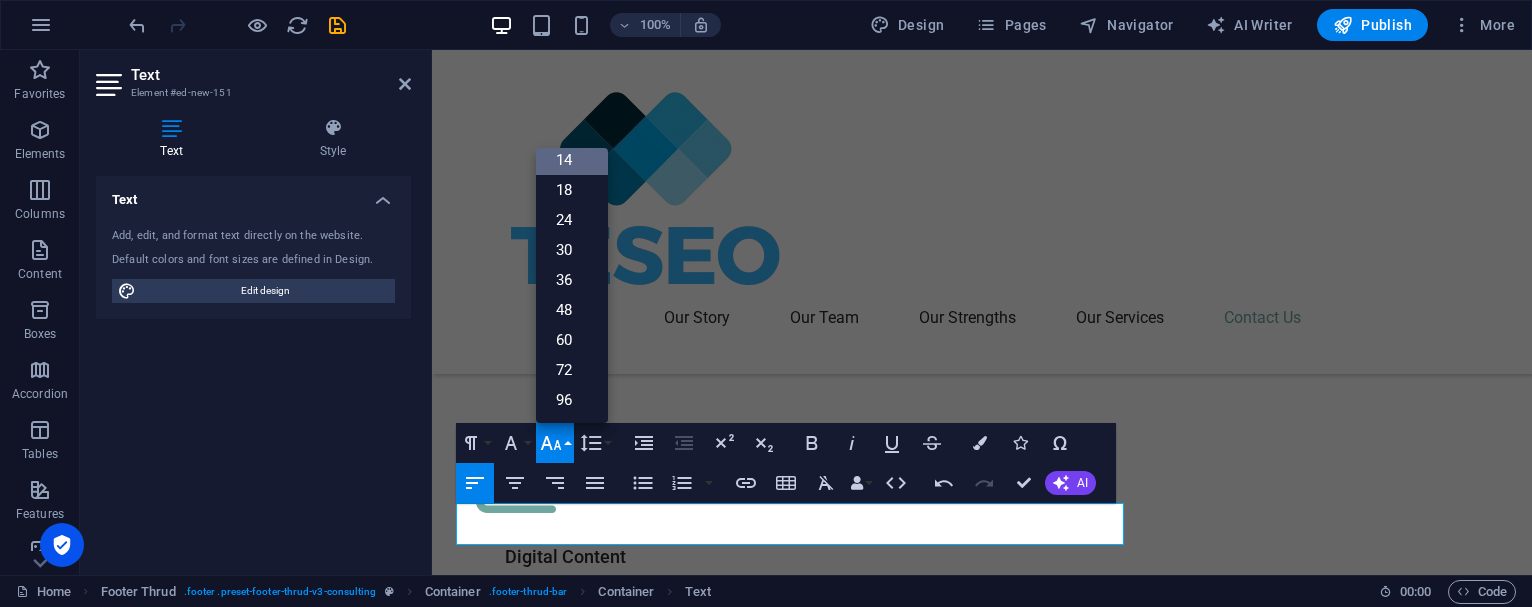 scroll, scrollTop: 161, scrollLeft: 0, axis: vertical 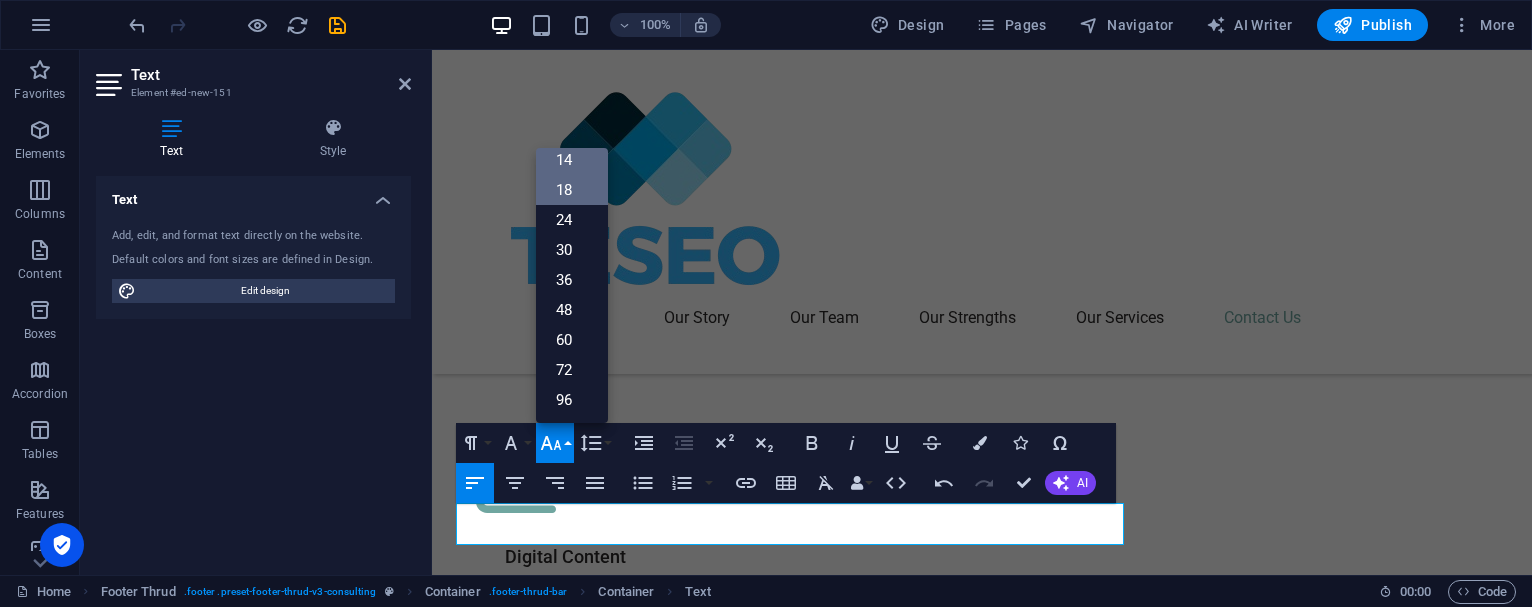 click on "18" at bounding box center [572, 190] 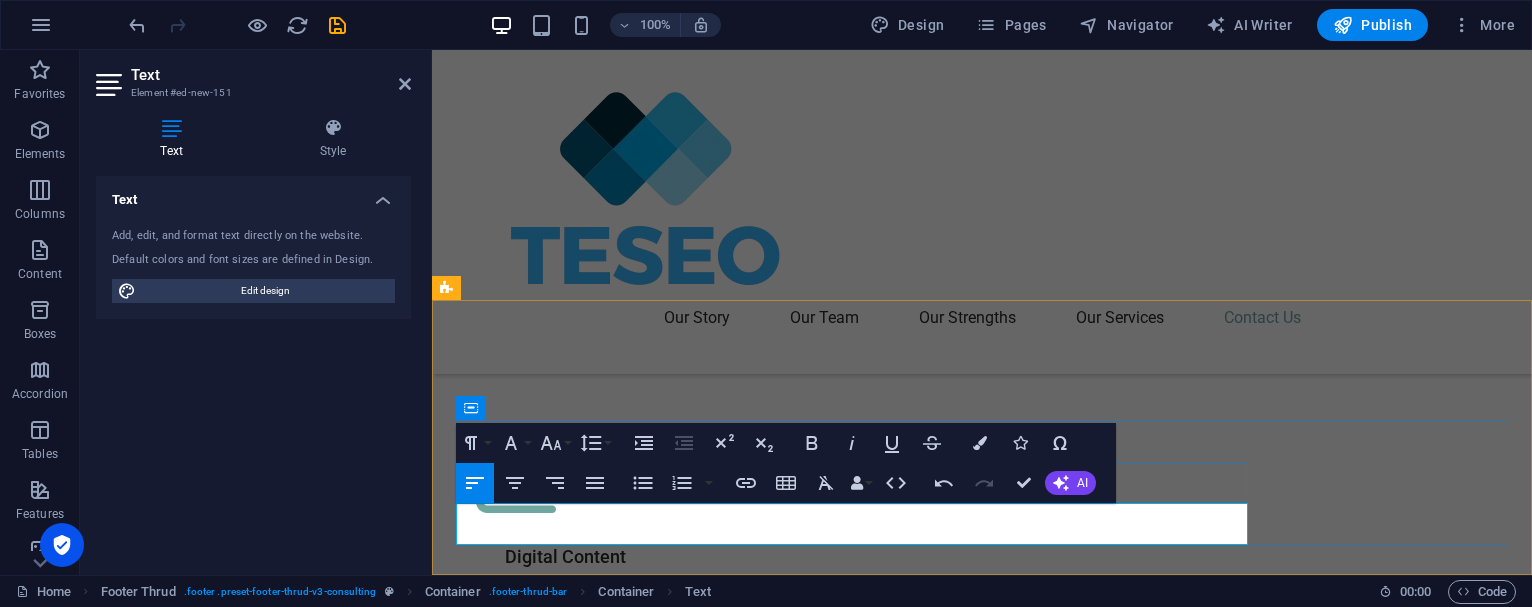 click on "TECHNOLOGIES & SOLUTIONS FOR EFFICIENCY IN ONCOLOGY S.R.L." at bounding box center [982, 5365] 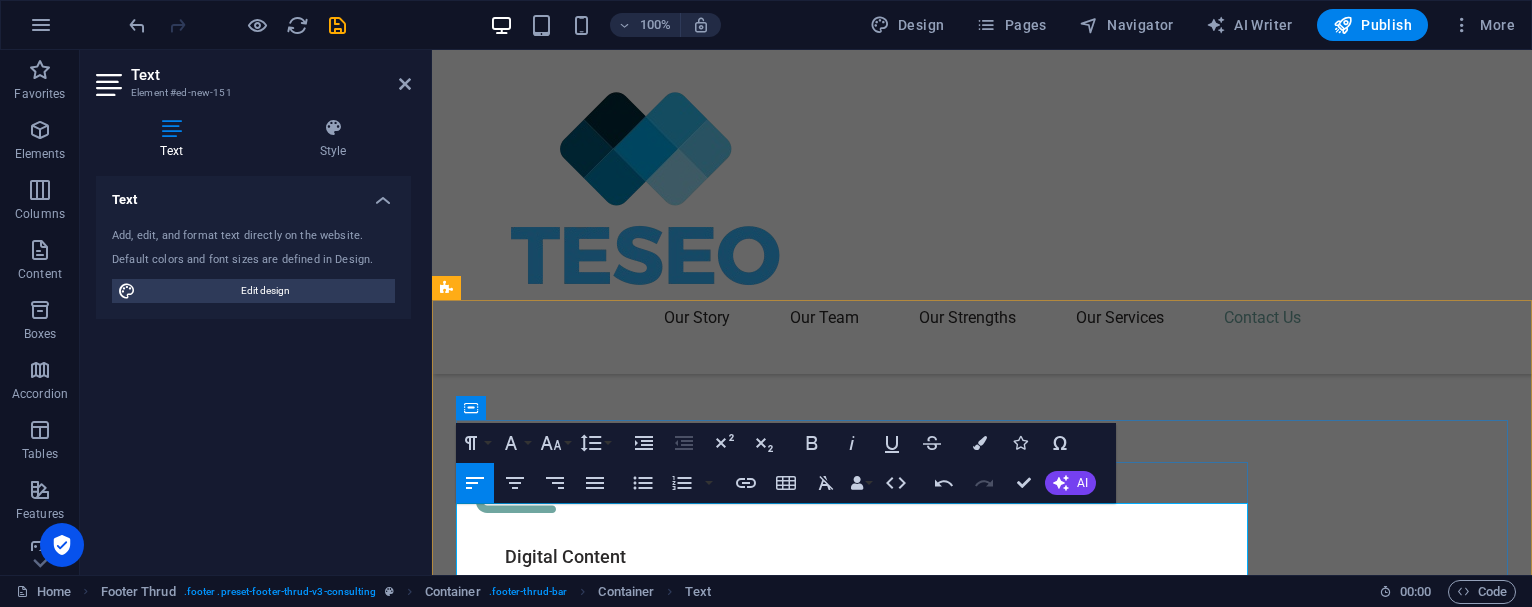 scroll, scrollTop: 7134, scrollLeft: 0, axis: vertical 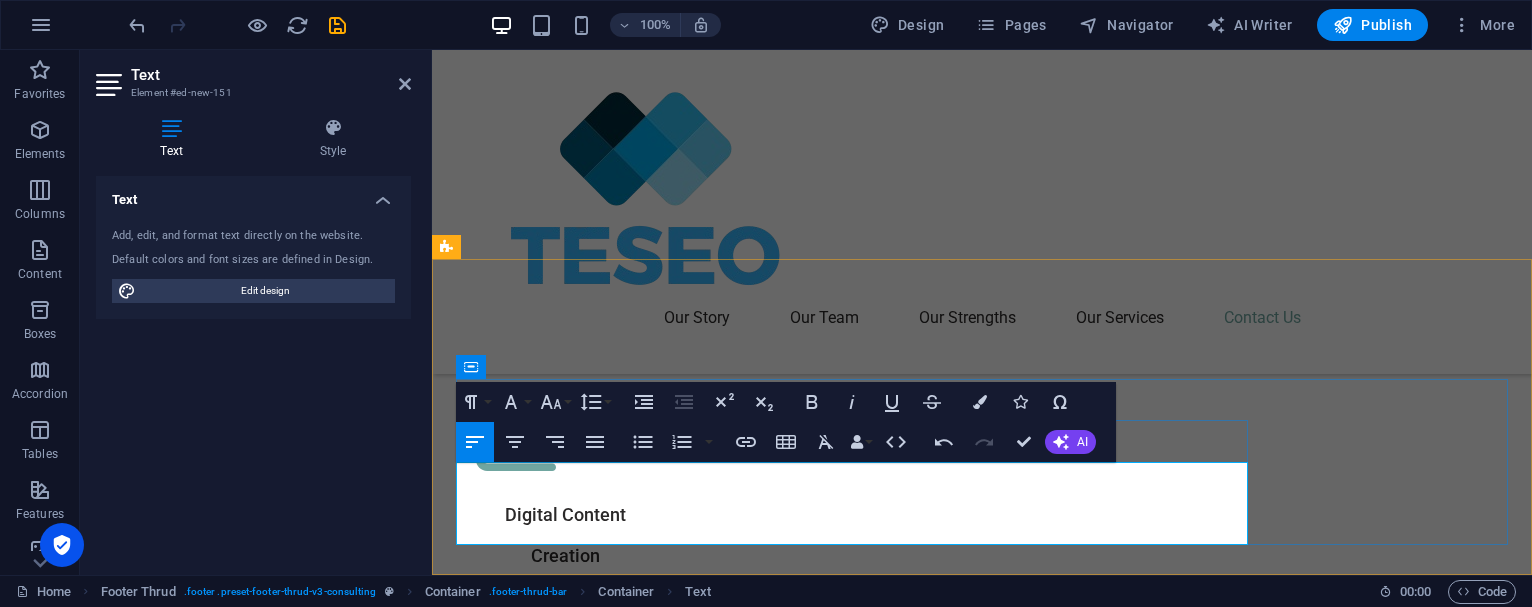 click on "​" at bounding box center [982, 5365] 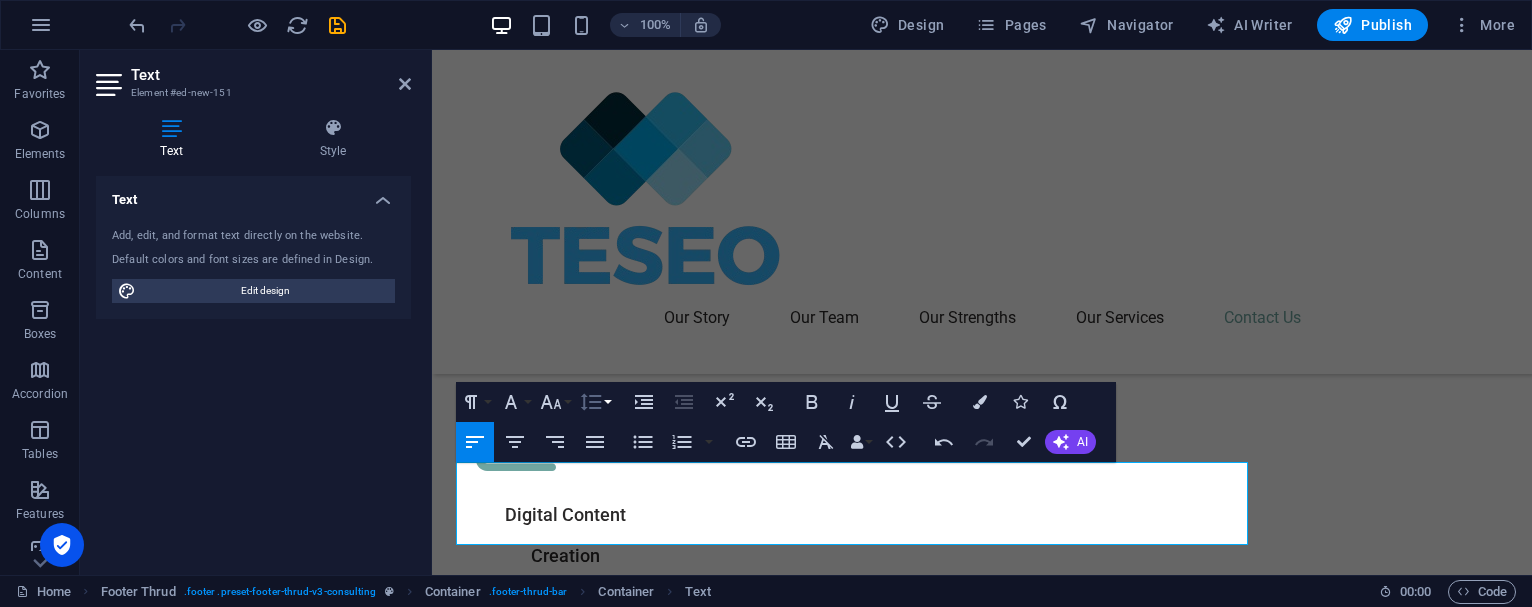 click 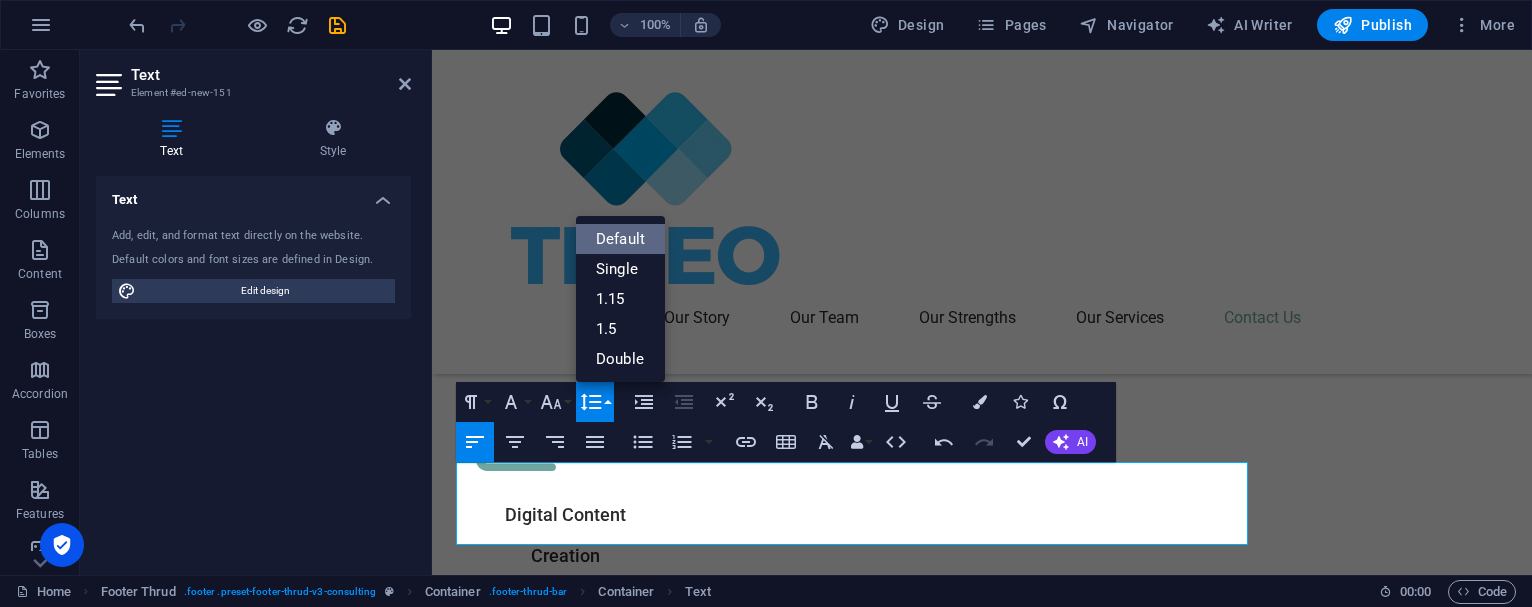 scroll, scrollTop: 0, scrollLeft: 0, axis: both 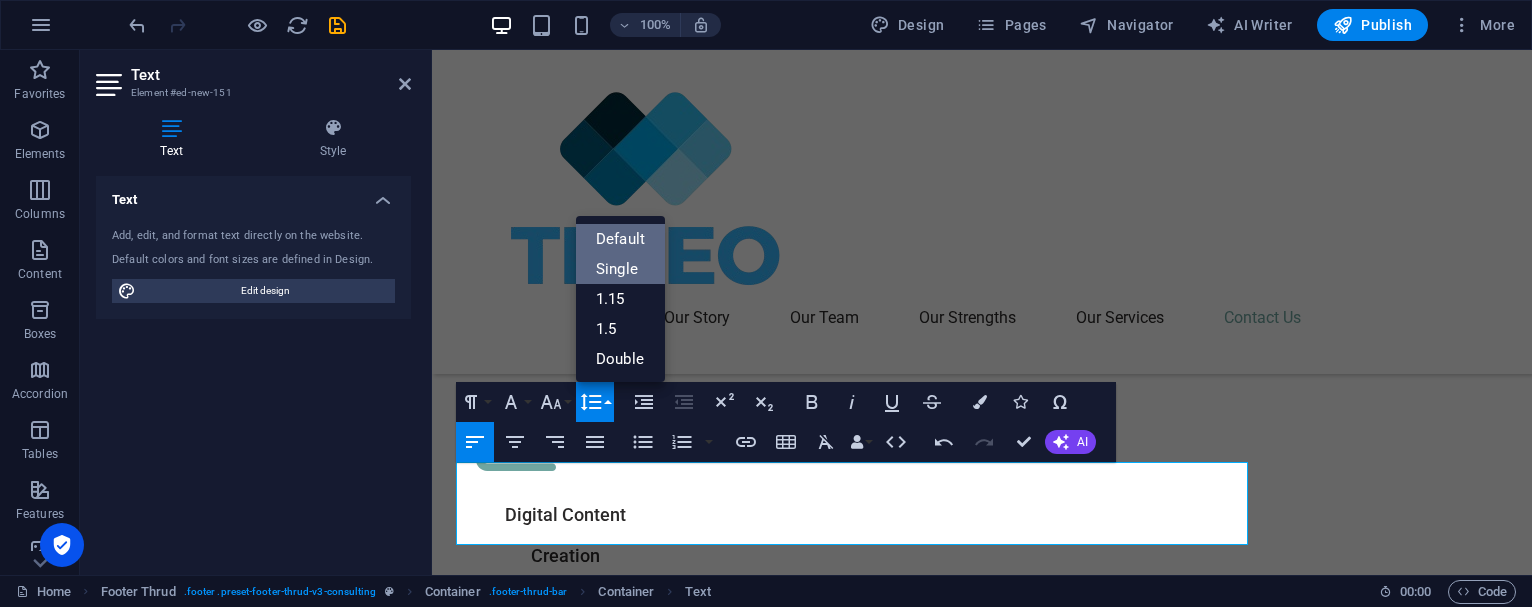 click on "Single" at bounding box center [620, 269] 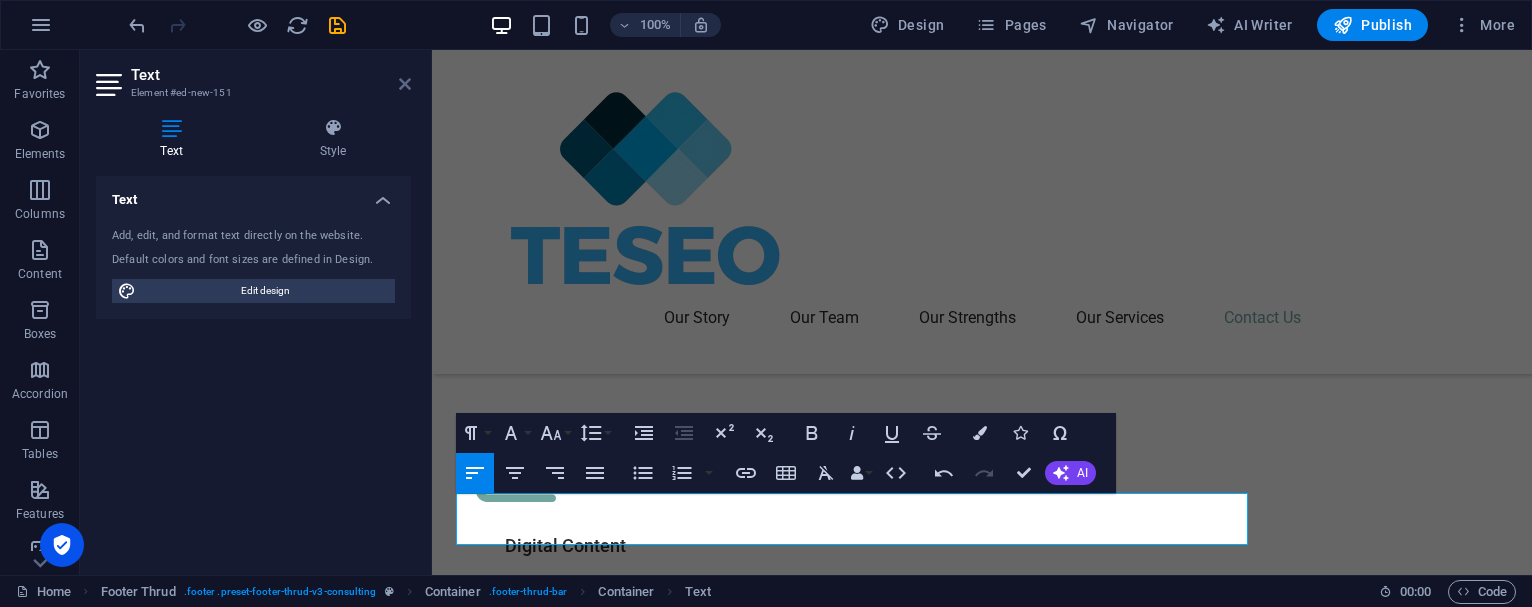 click at bounding box center (405, 84) 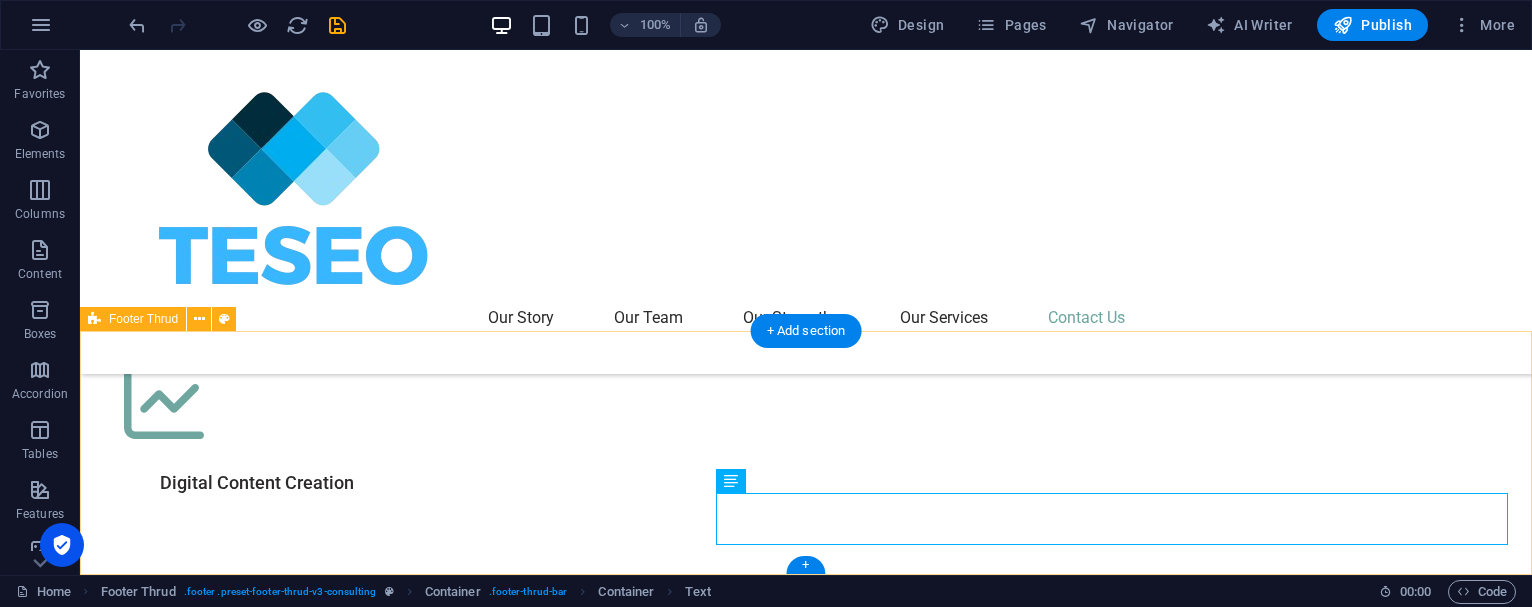click on "Privacy Policy Terms of Service   [DOMAIN_NAME]   TECHNOLOGIES & SOLUTIONS FOR EFFICIENCY IN ONCOLOGY S.R.L. P.IVA: 10594351214" at bounding box center (806, 5572) 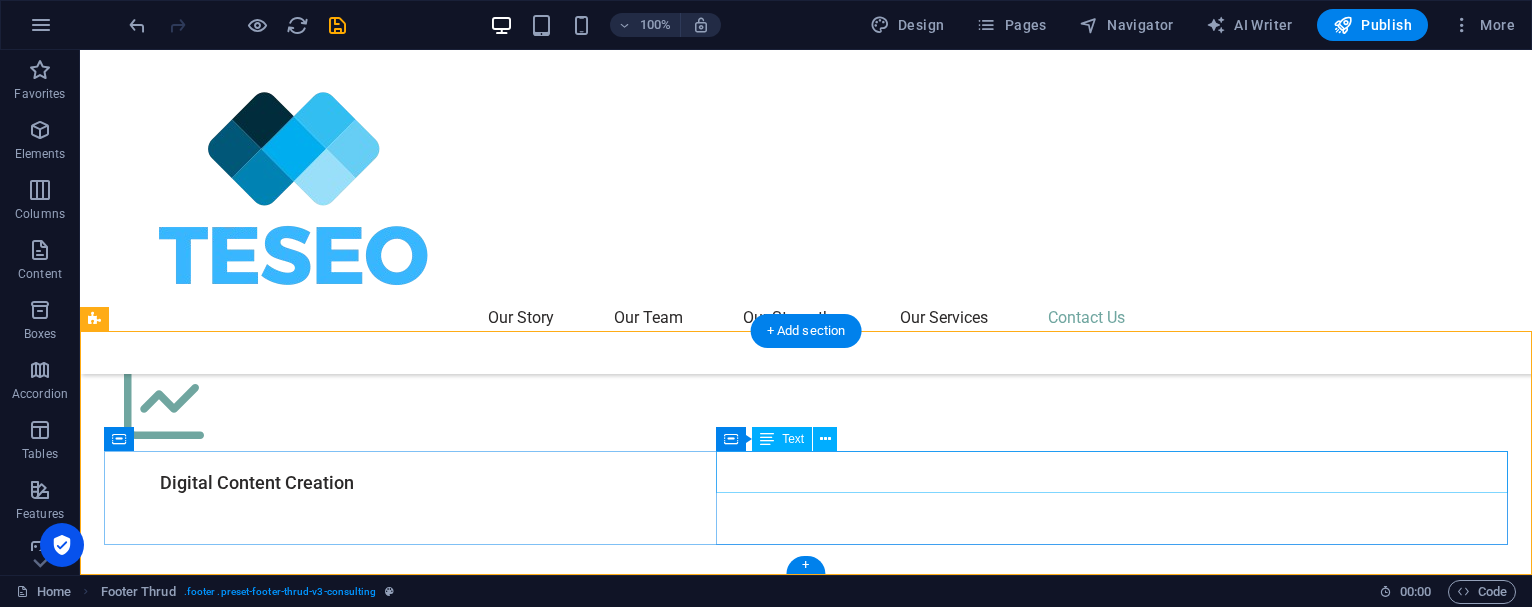 click on "[DOMAIN_NAME]" at bounding box center [802, 5633] 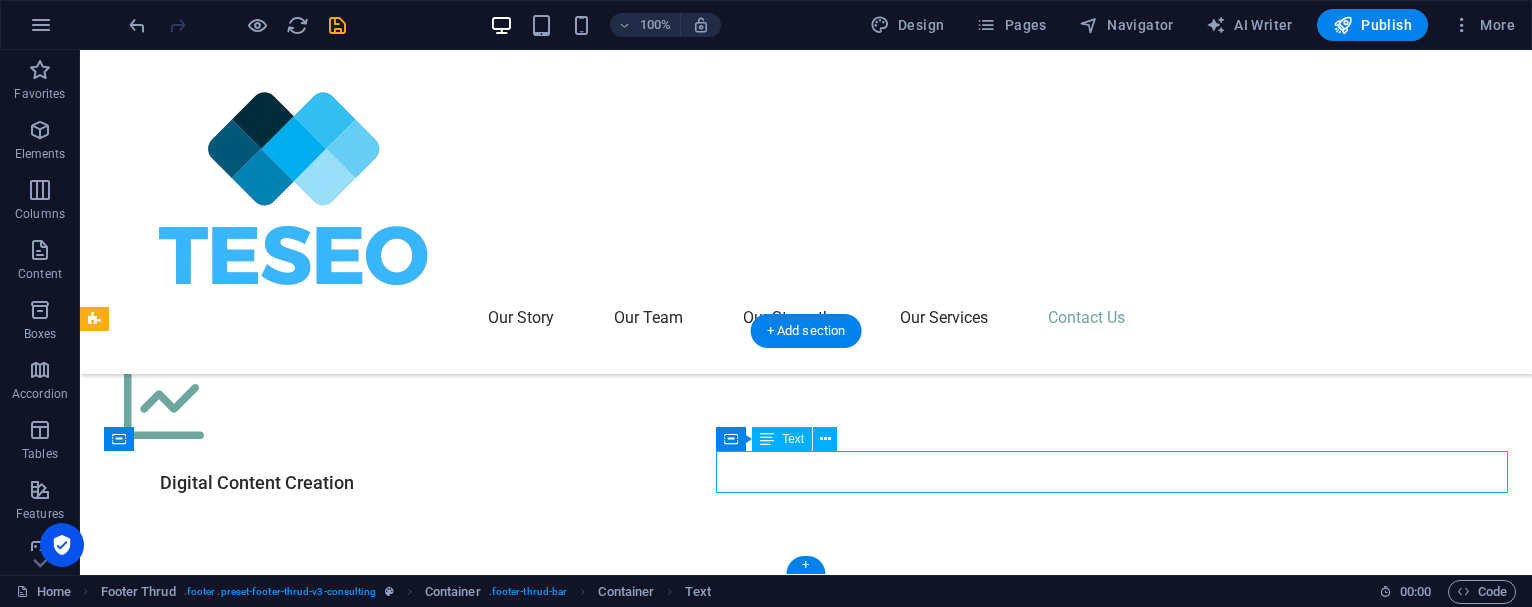 click on "[DOMAIN_NAME]" at bounding box center [802, 5633] 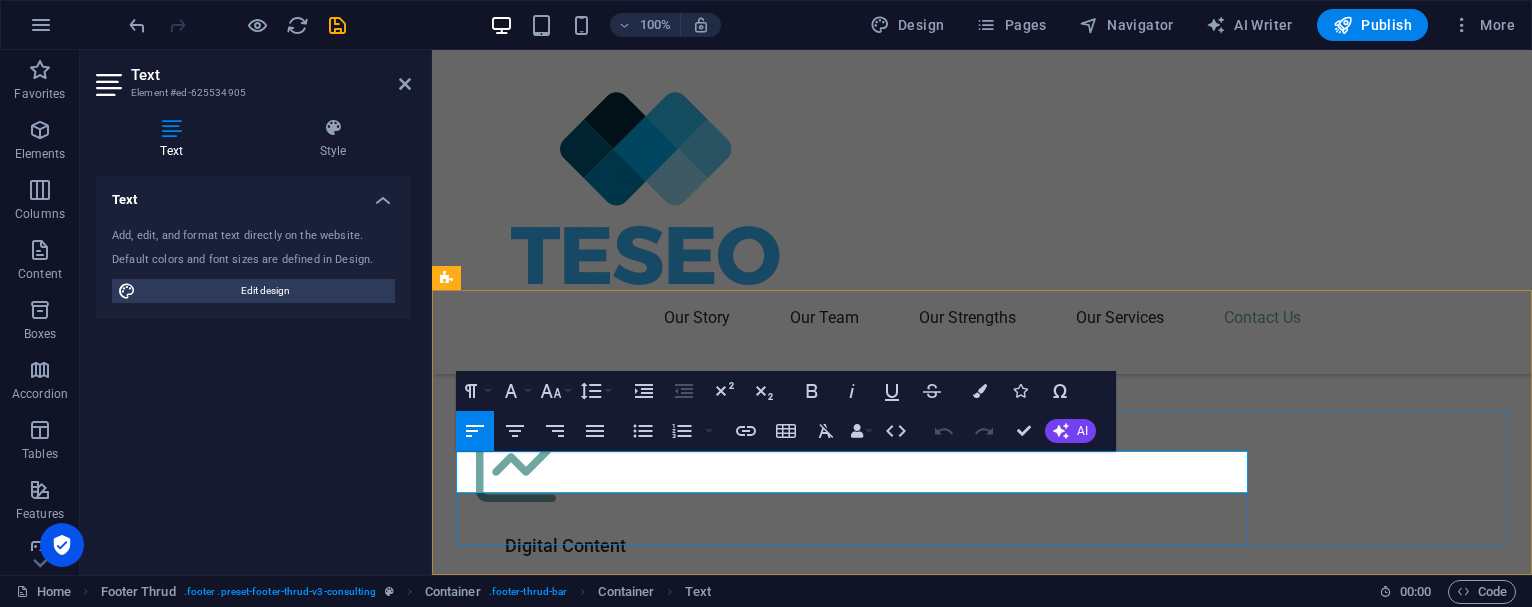 click on "[DOMAIN_NAME]" at bounding box center (556, 5311) 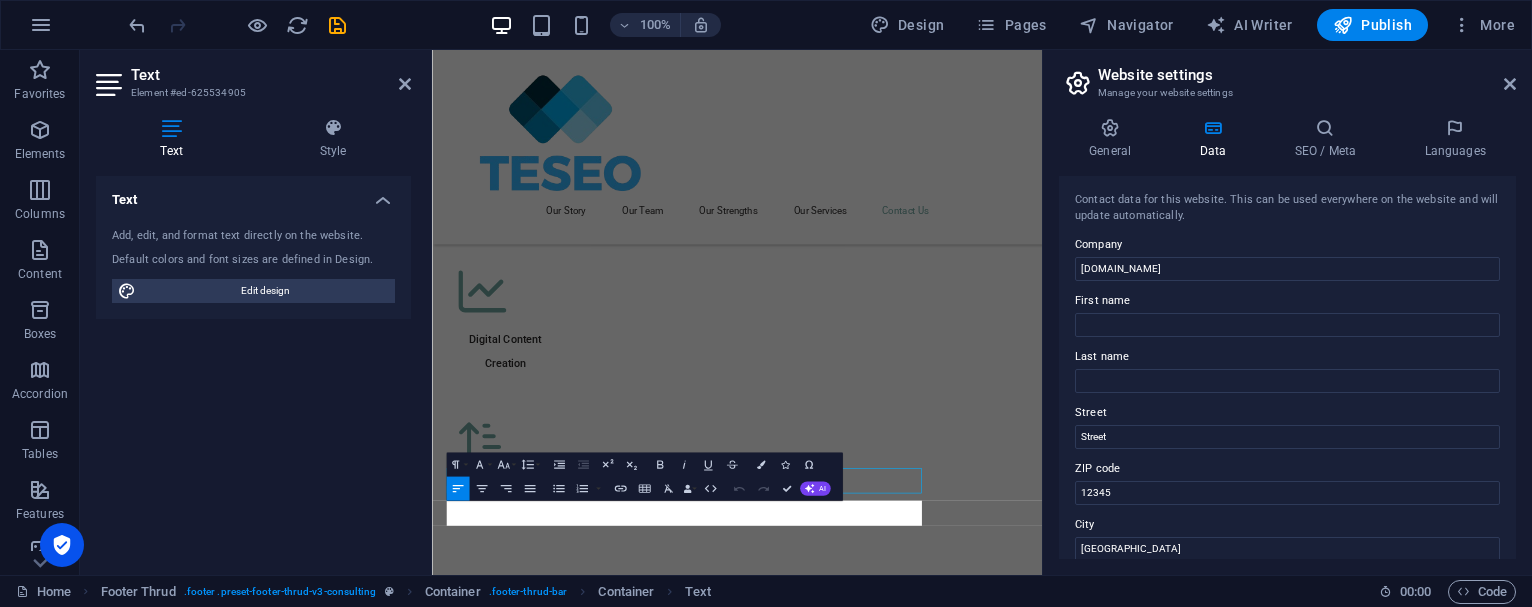 scroll, scrollTop: 6807, scrollLeft: 0, axis: vertical 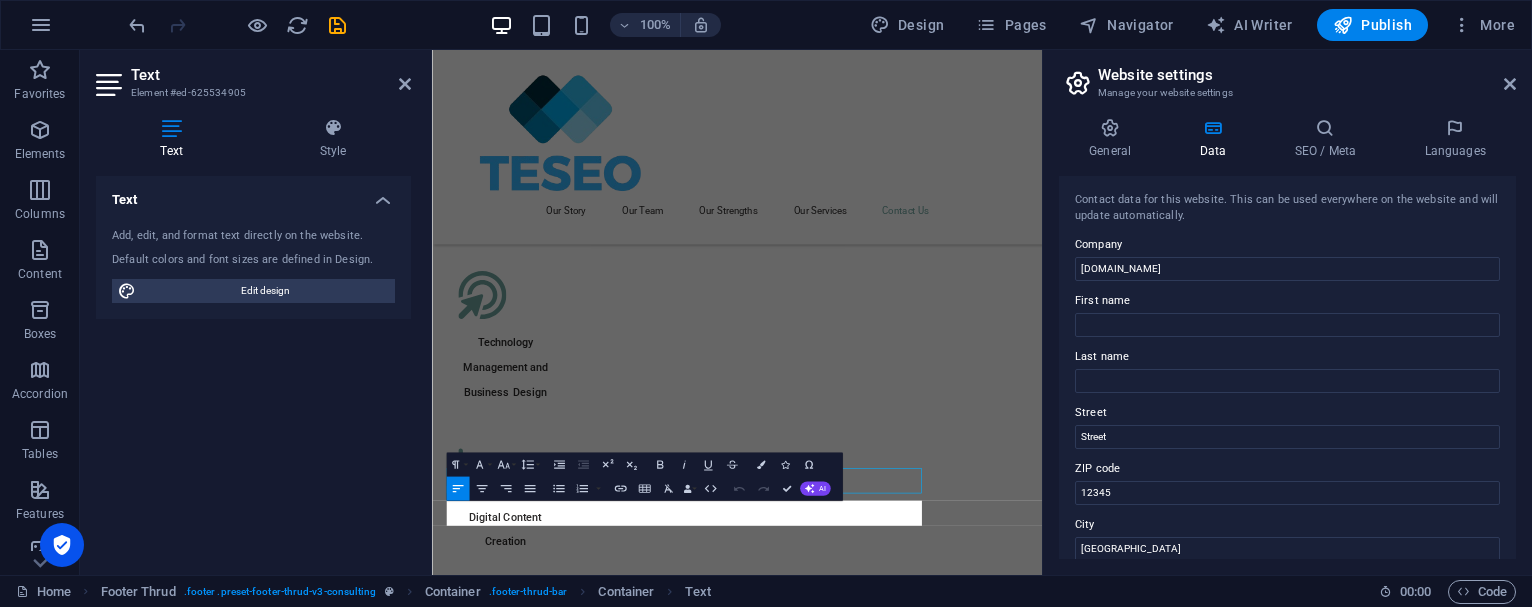 click on "Line Height" at bounding box center [529, 465] 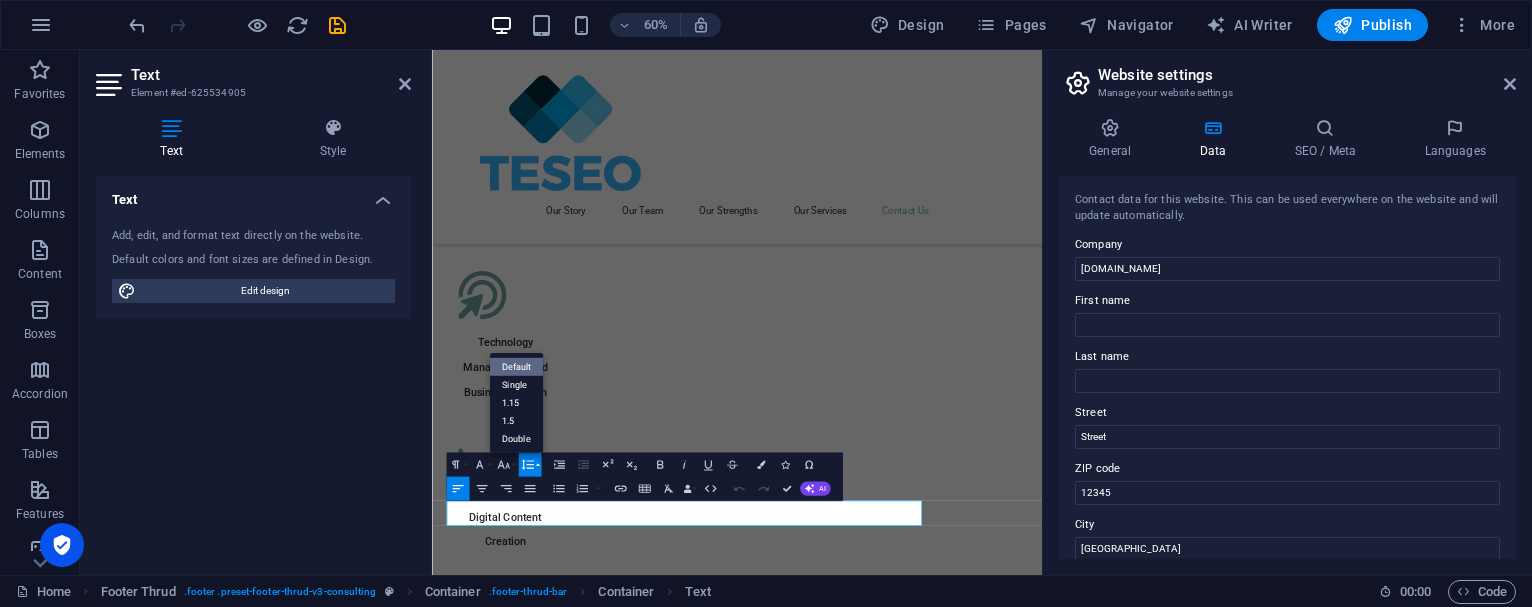 scroll, scrollTop: 0, scrollLeft: 0, axis: both 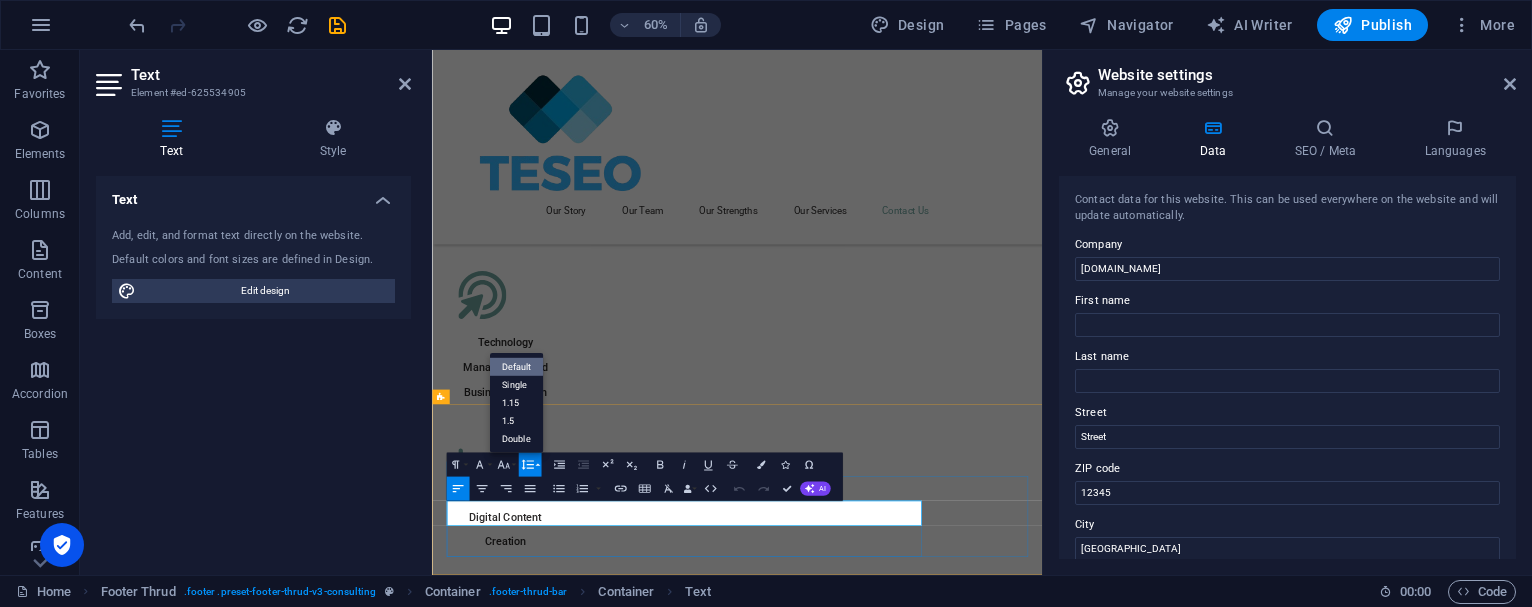 click on "[DOMAIN_NAME]" at bounding box center (556, 5610) 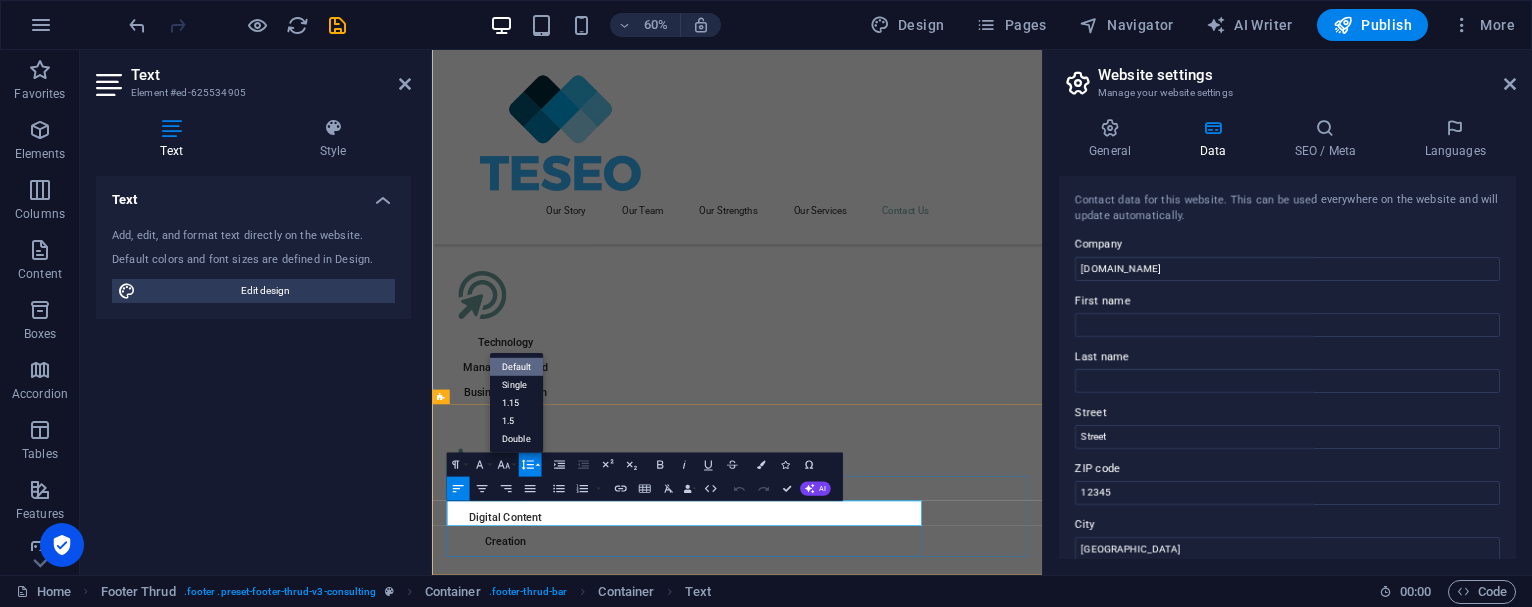 click on "[DOMAIN_NAME]" at bounding box center (556, 5610) 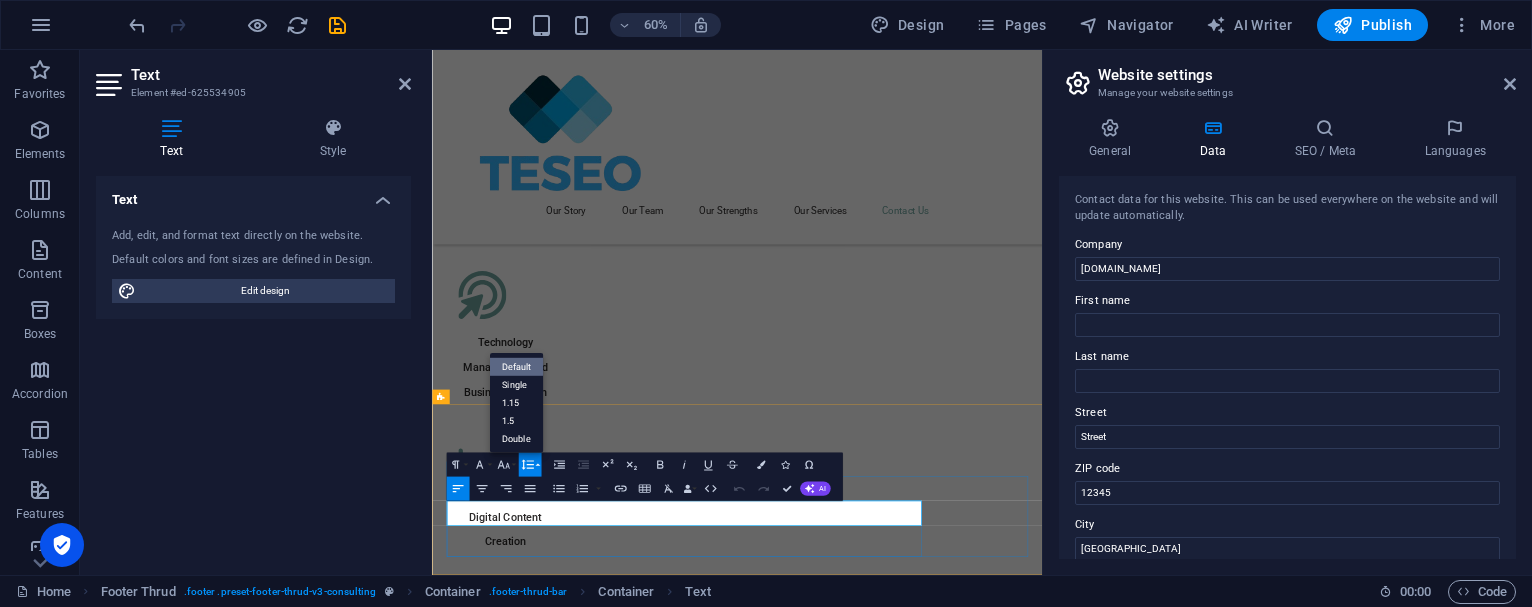 copy on "teseosolutions" 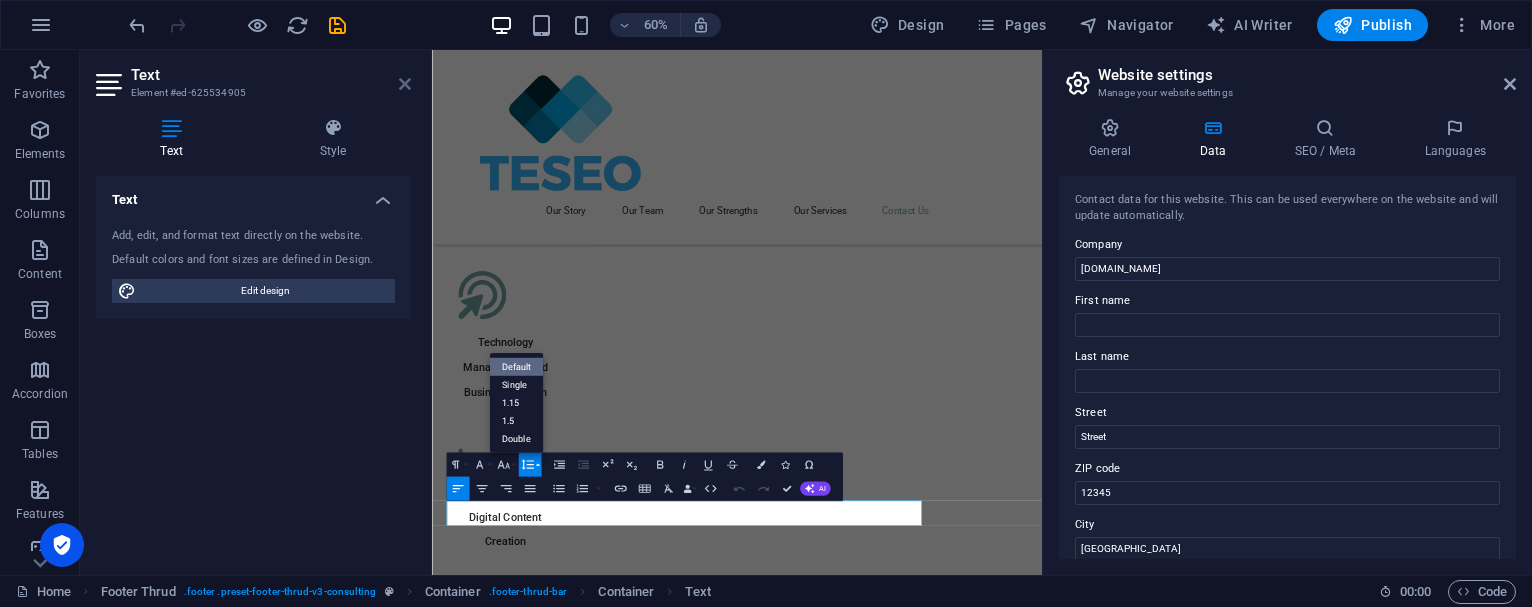 click at bounding box center [405, 84] 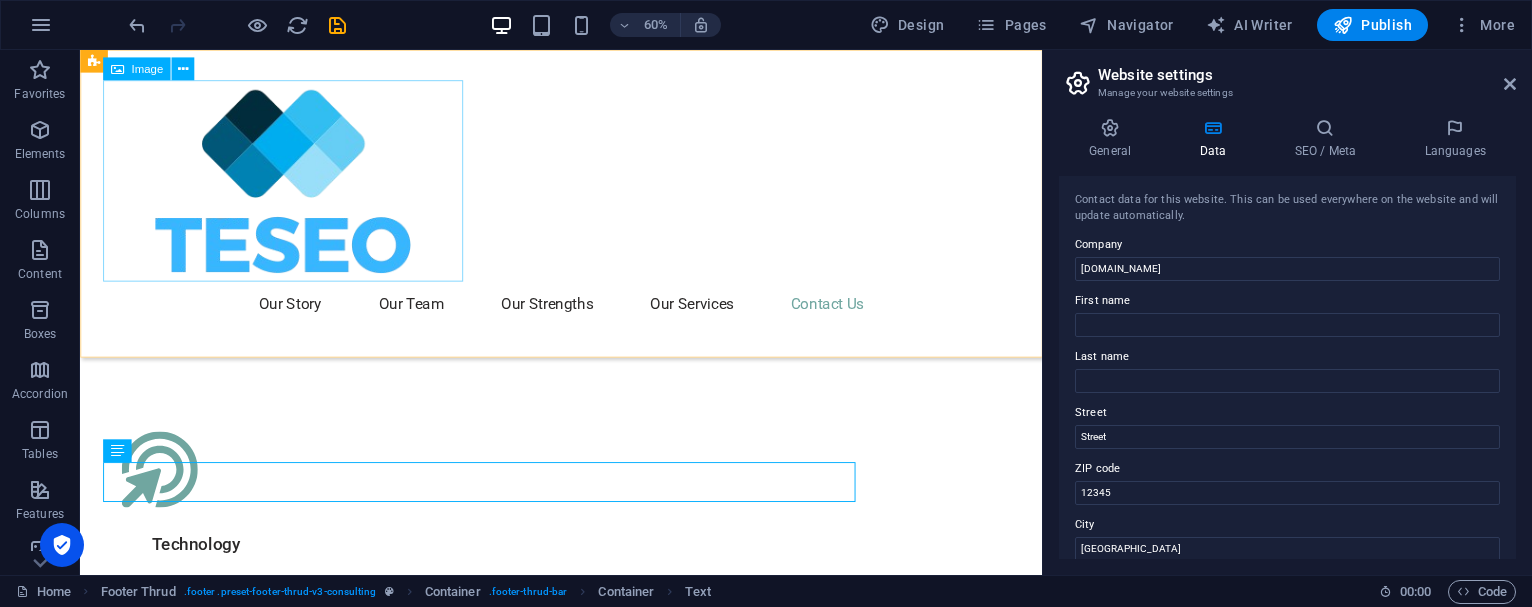 scroll, scrollTop: 7124, scrollLeft: 0, axis: vertical 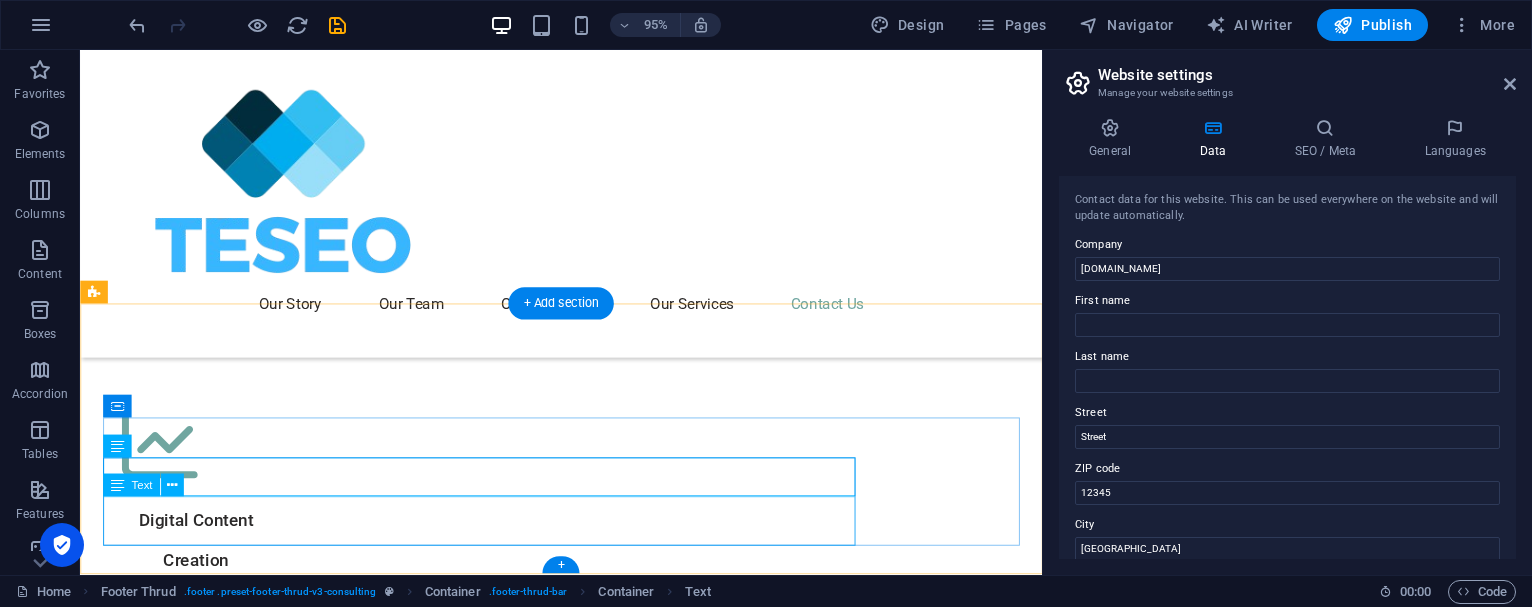 click on "TECHNOLOGIES & SOLUTIONS FOR EFFICIENCY IN ONCOLOGY S.R.L. P.IVA: 10594351214" at bounding box center (586, 5368) 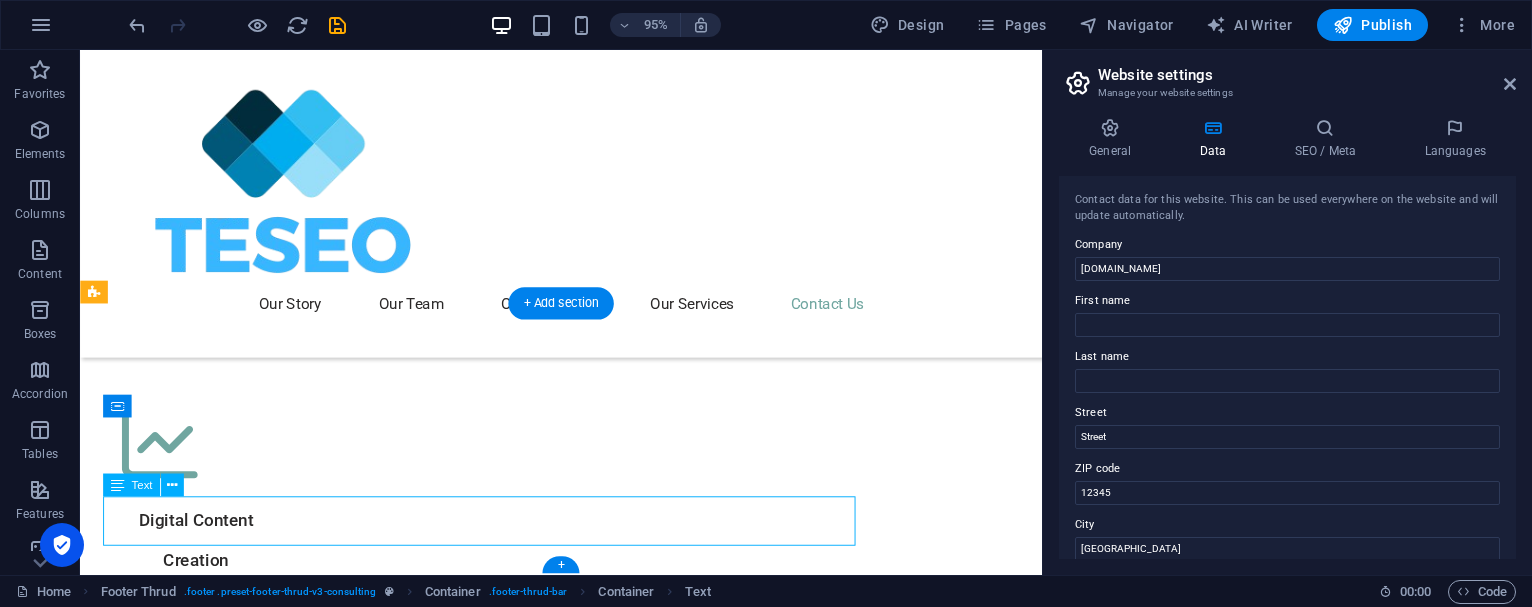 click on "TECHNOLOGIES & SOLUTIONS FOR EFFICIENCY IN ONCOLOGY S.R.L. P.IVA: 10594351214" at bounding box center (586, 5368) 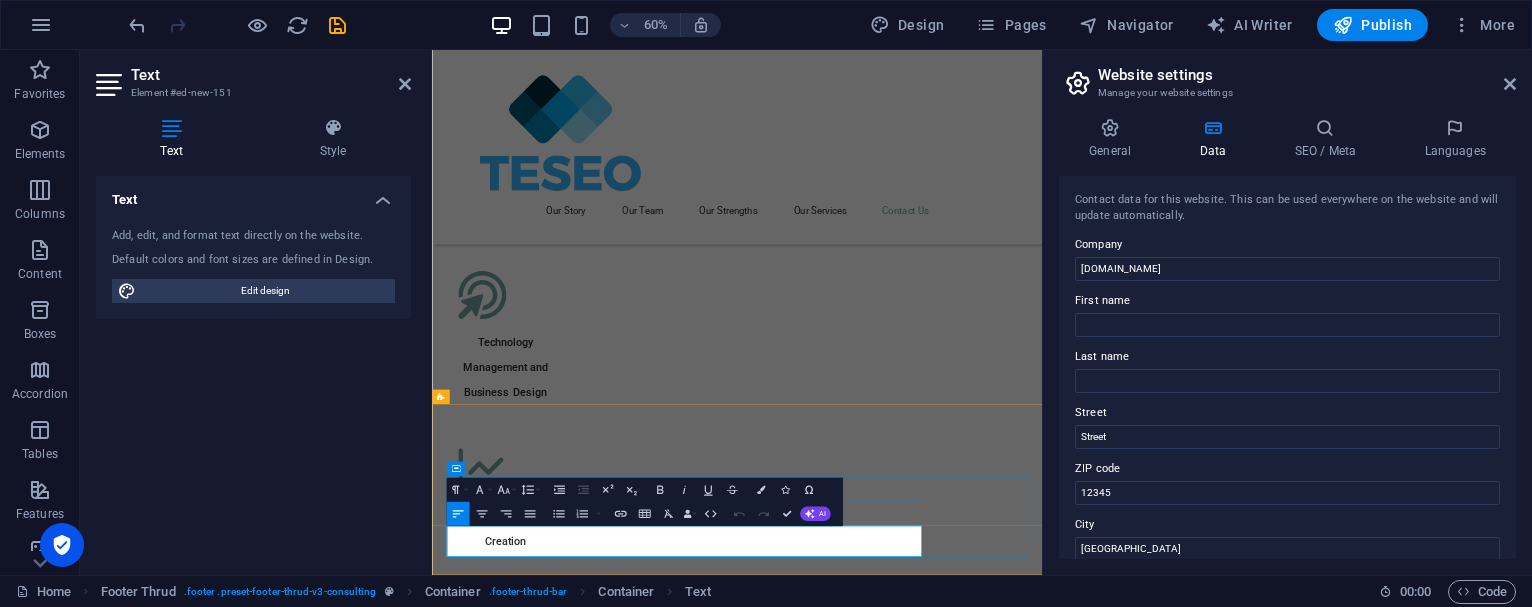 click on "TECHNOLOGIES & SOLUTIONS FOR EFFICIENCY IN ONCOLOGY S.R.L." at bounding box center (733, 5647) 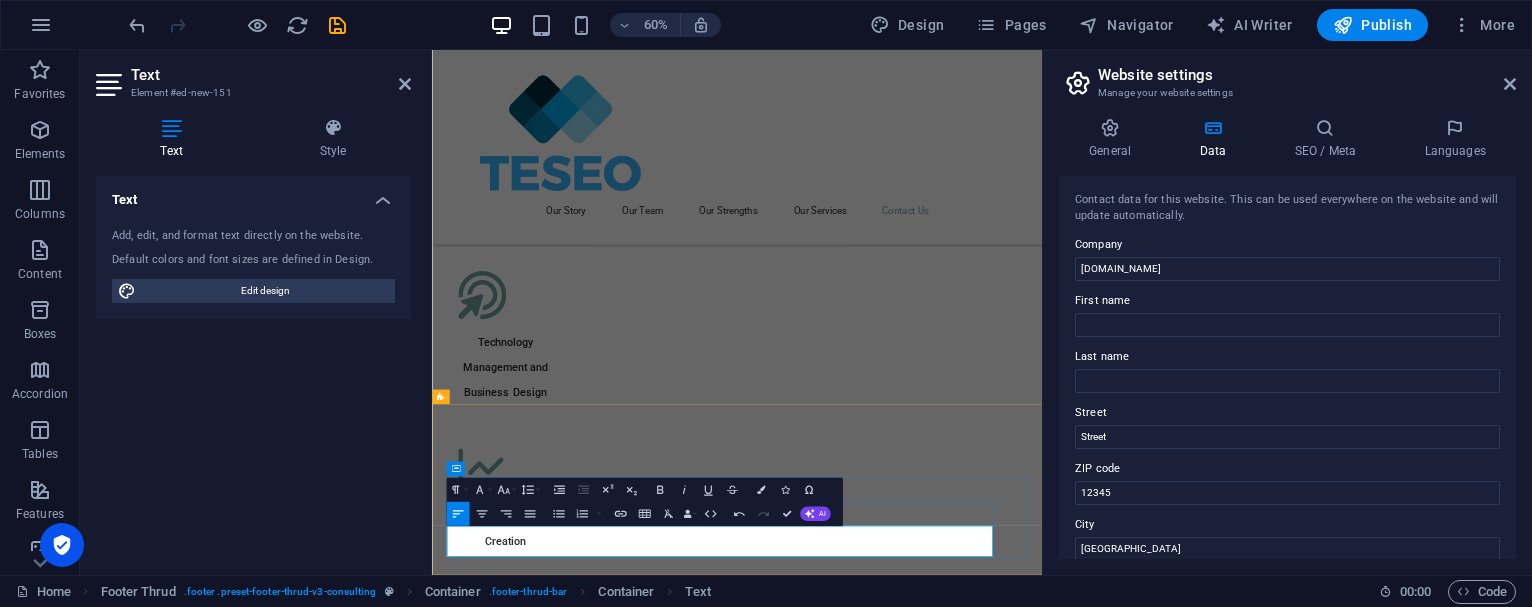 type 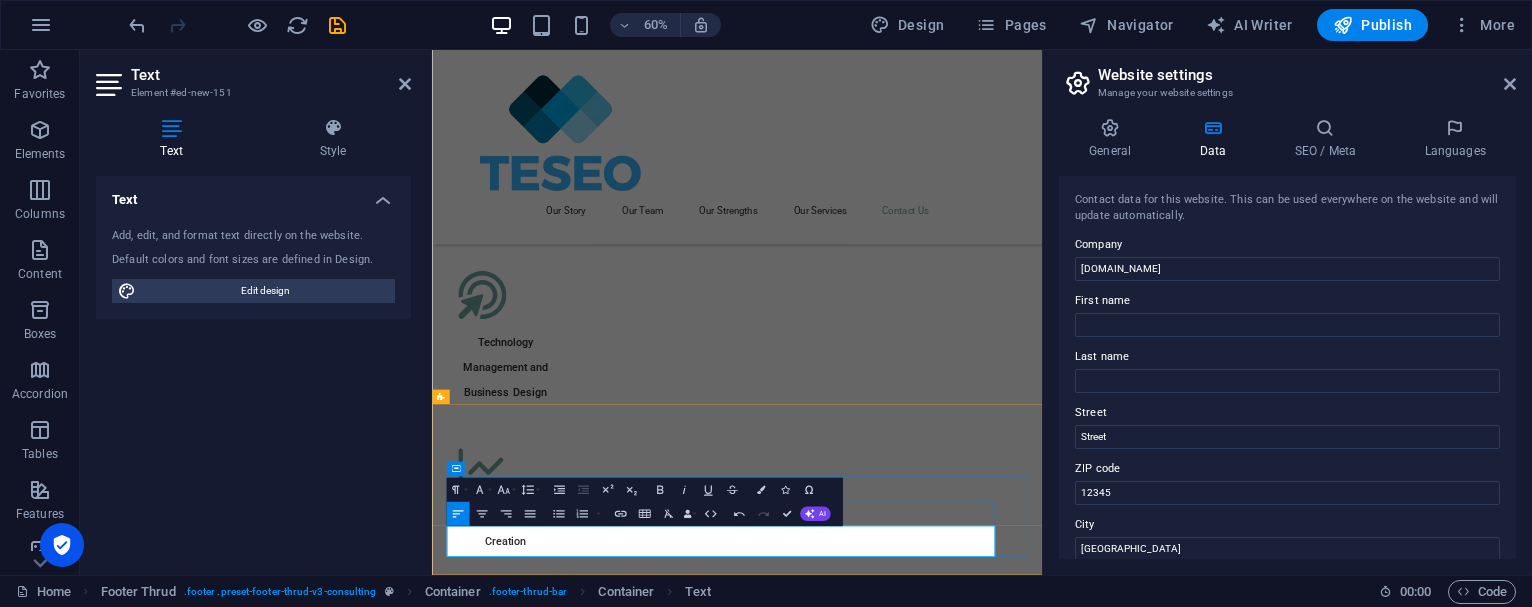 drag, startPoint x: 584, startPoint y: 857, endPoint x: 653, endPoint y: 857, distance: 69 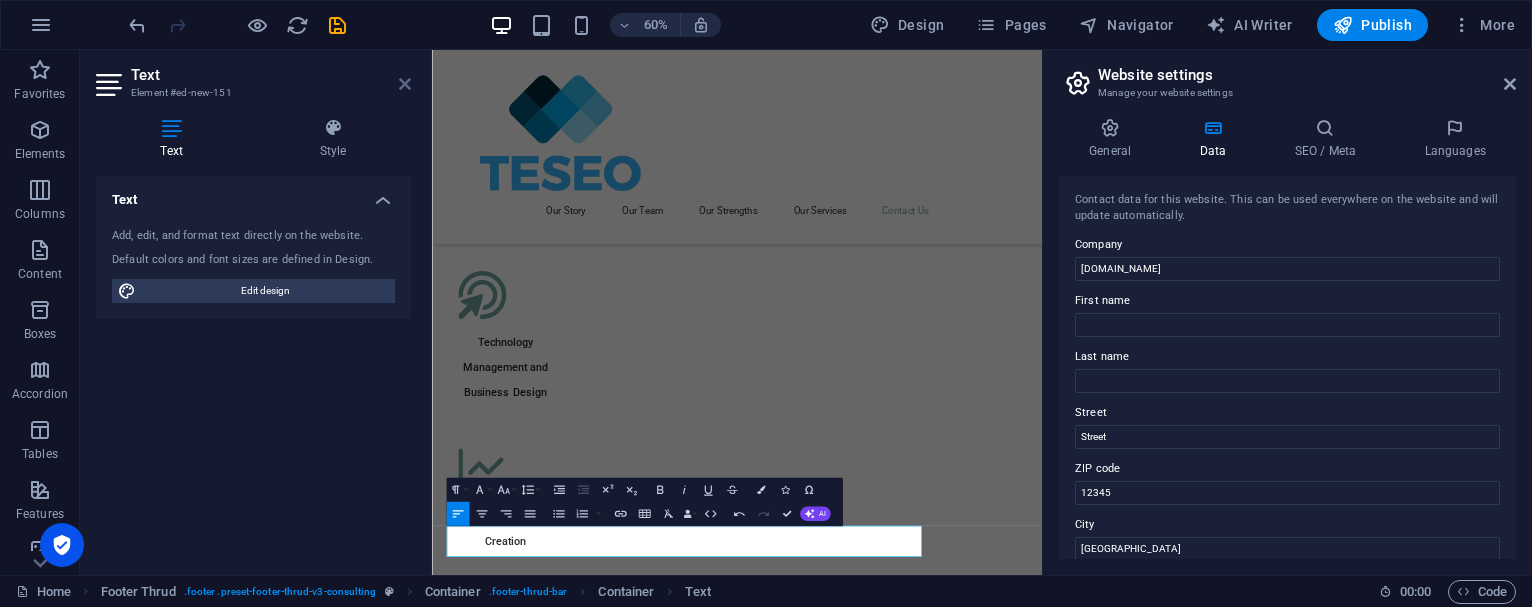 click at bounding box center [405, 84] 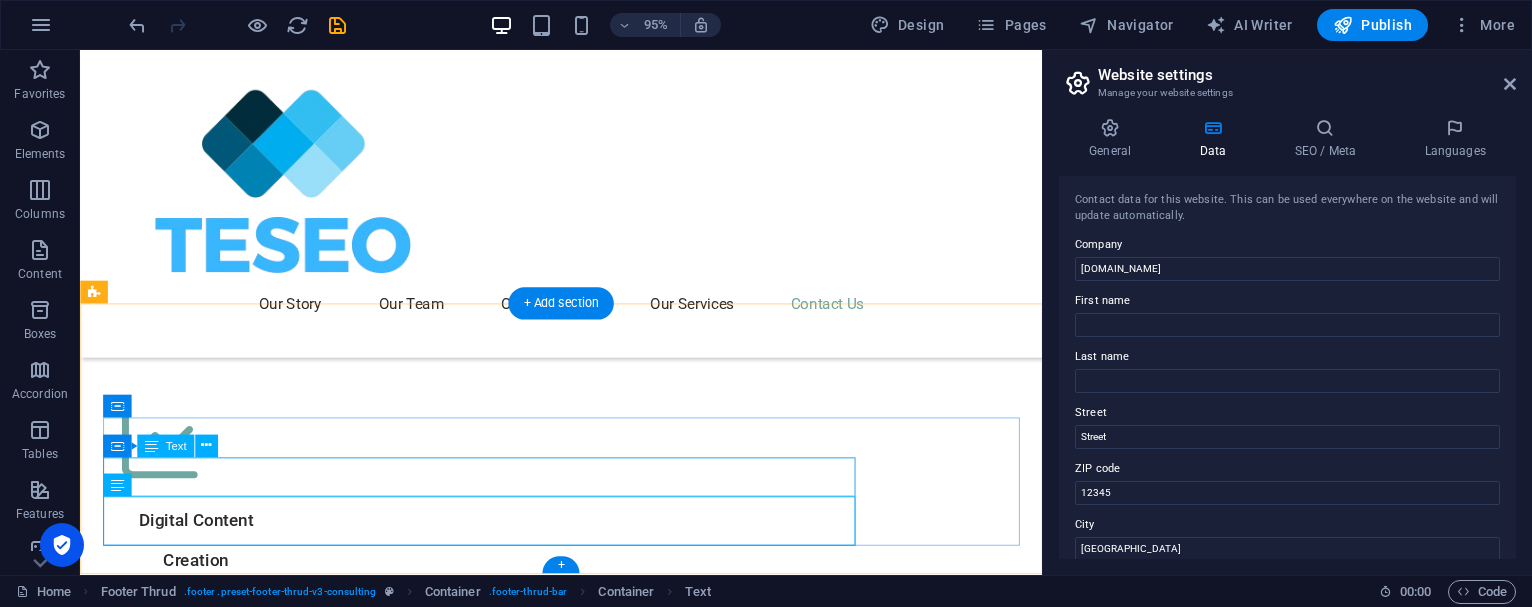 click on "[DOMAIN_NAME]" at bounding box center (582, 5322) 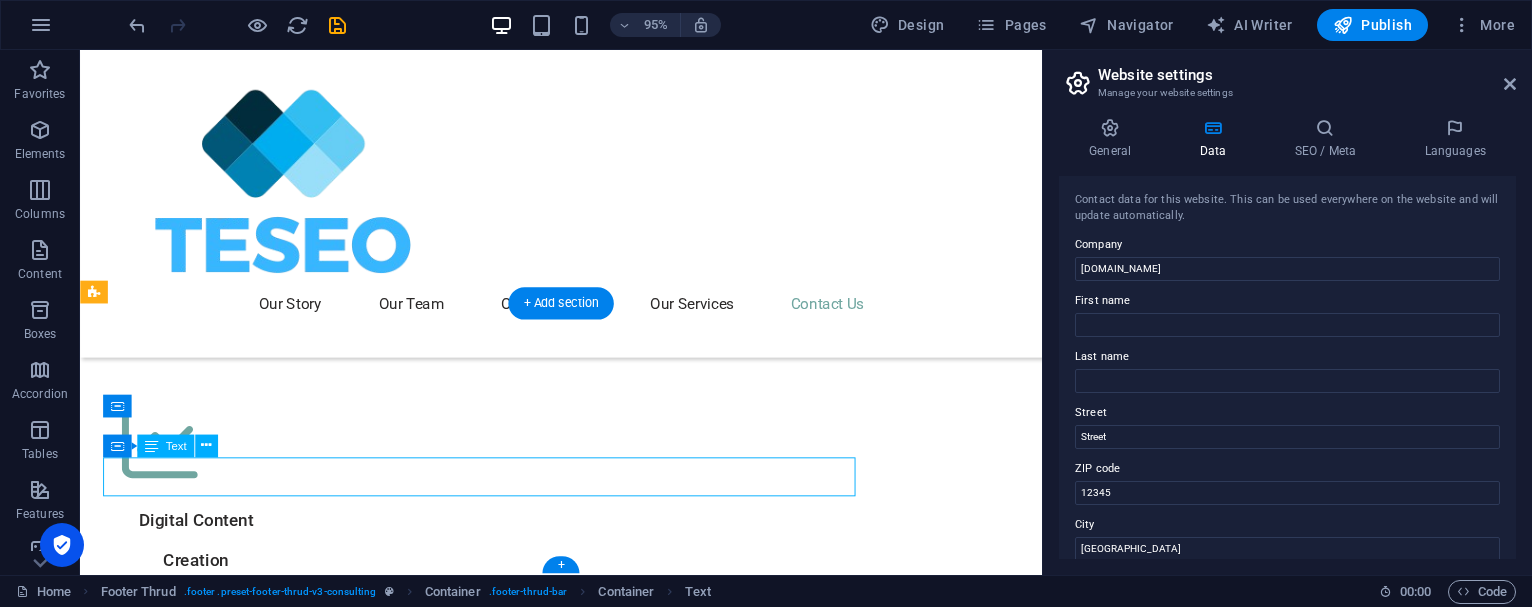 click on "[DOMAIN_NAME]" at bounding box center (582, 5322) 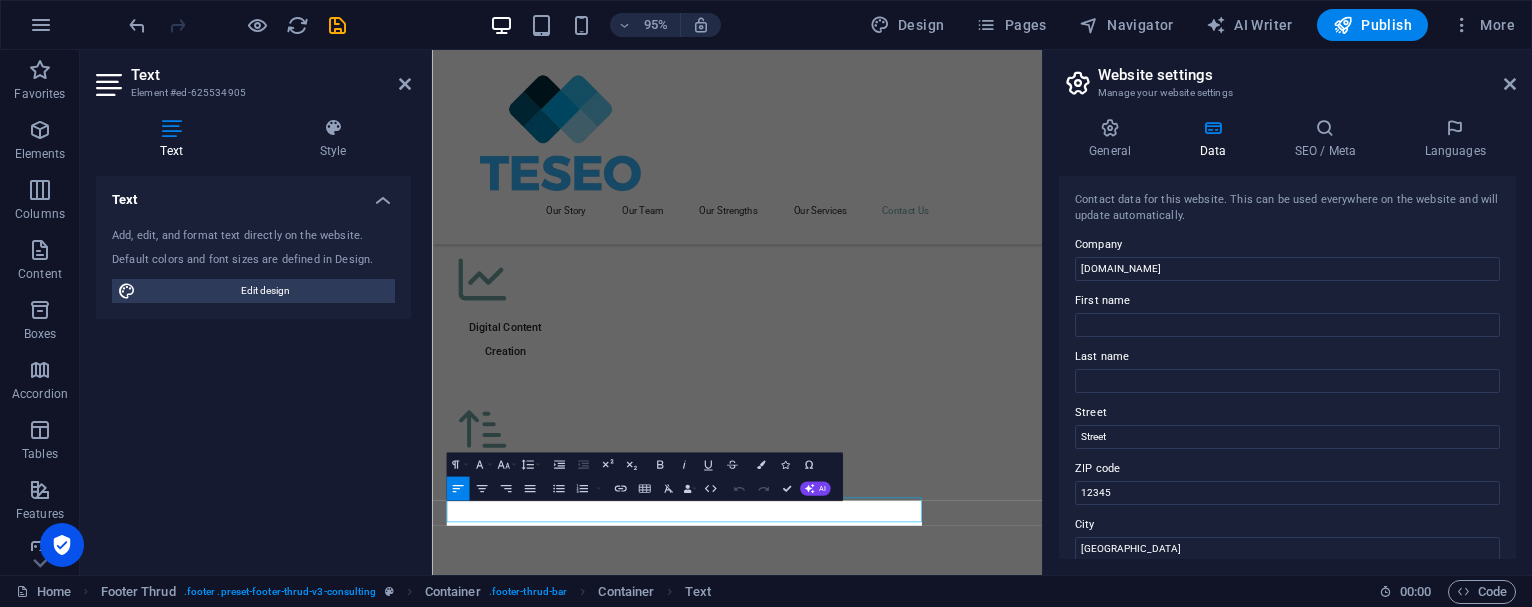 scroll, scrollTop: 6807, scrollLeft: 0, axis: vertical 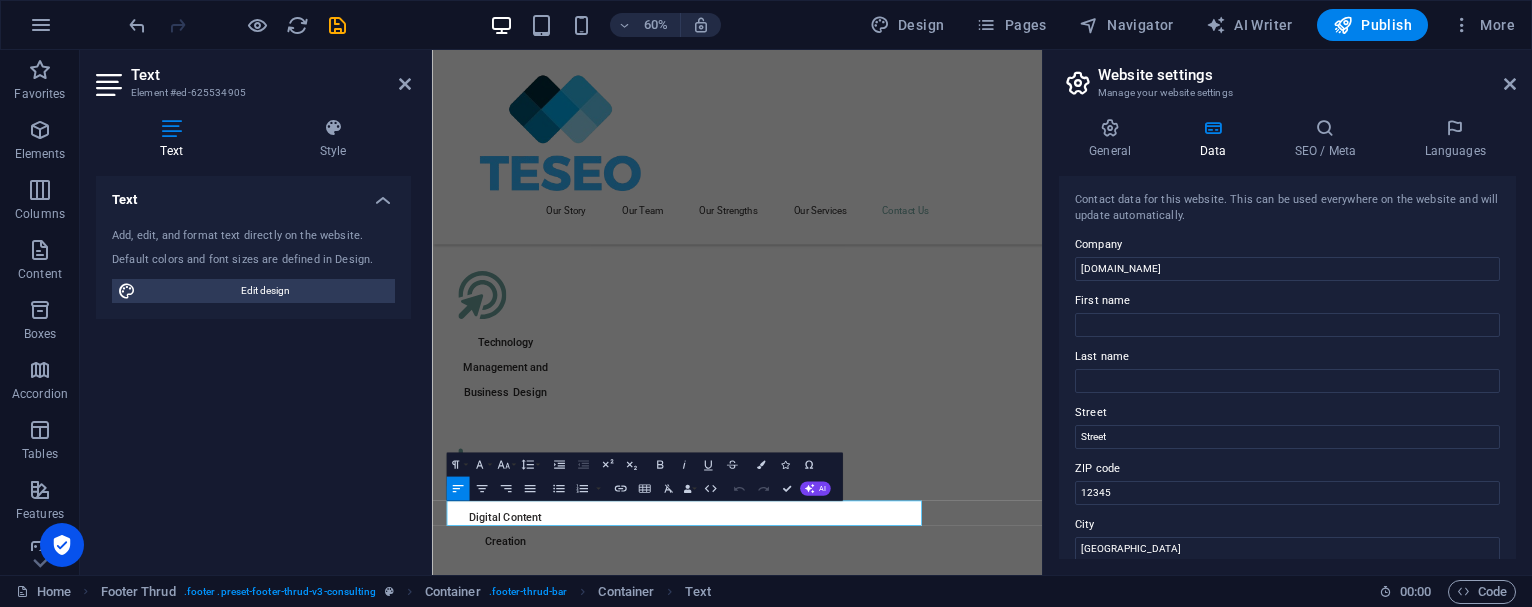 drag, startPoint x: 700, startPoint y: 820, endPoint x: 401, endPoint y: 807, distance: 299.28247 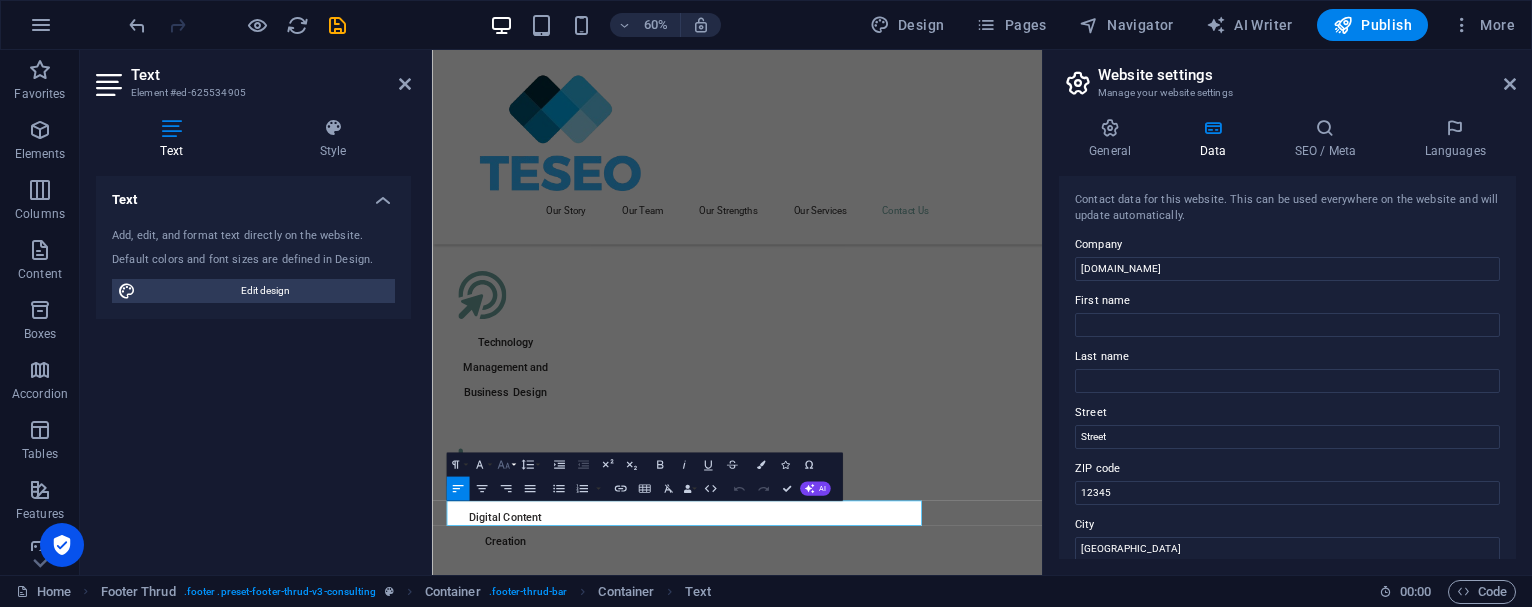 click on "Font Size" at bounding box center (505, 465) 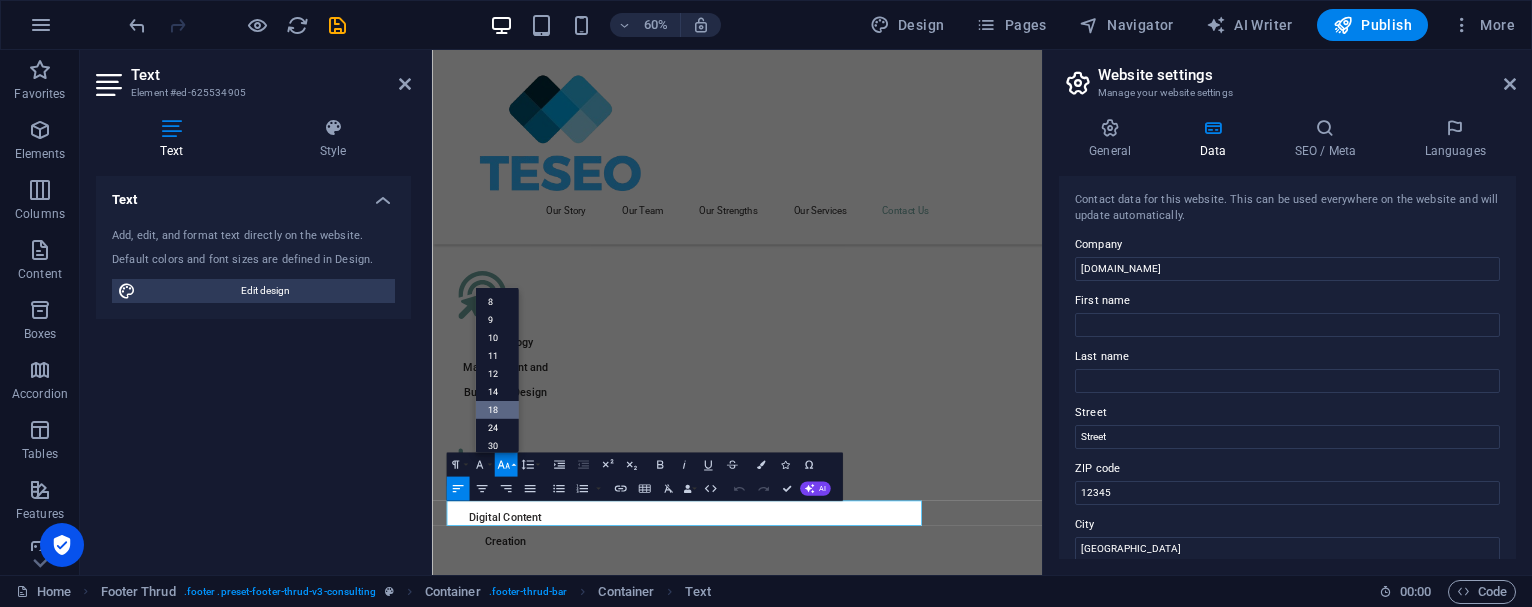 click on "18" at bounding box center [496, 410] 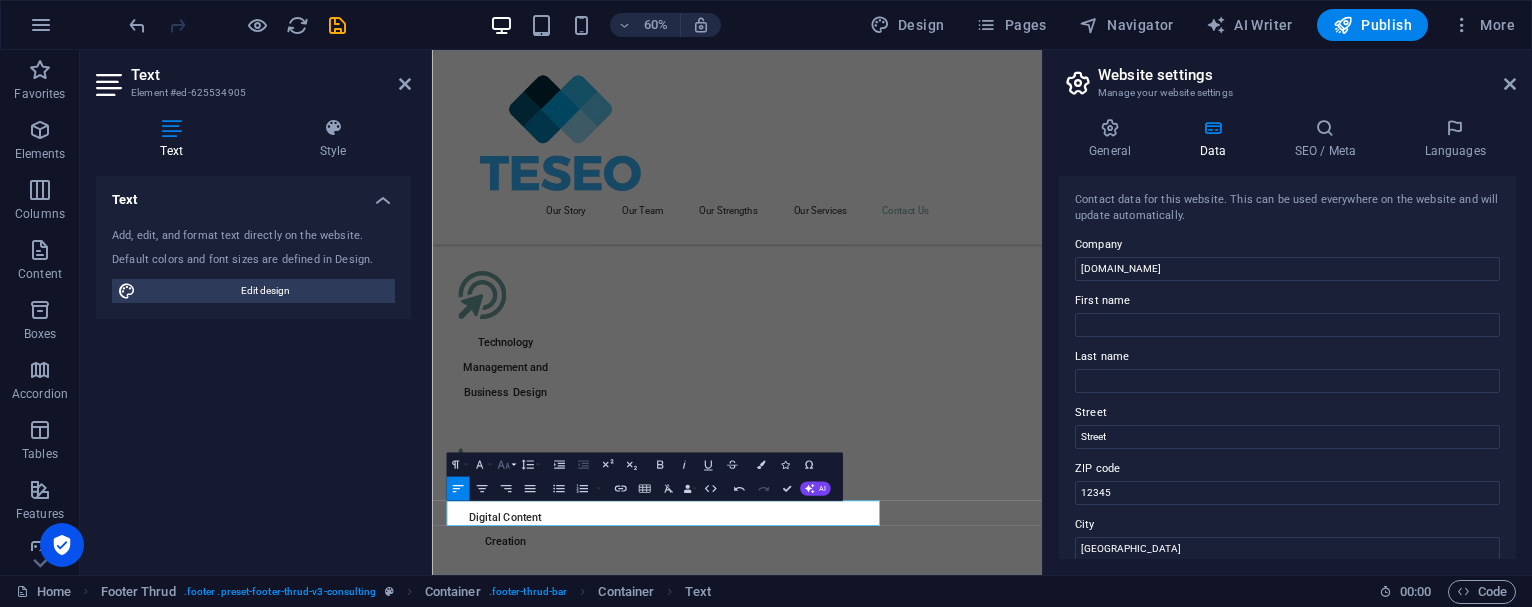 click on "Font Size" at bounding box center [505, 465] 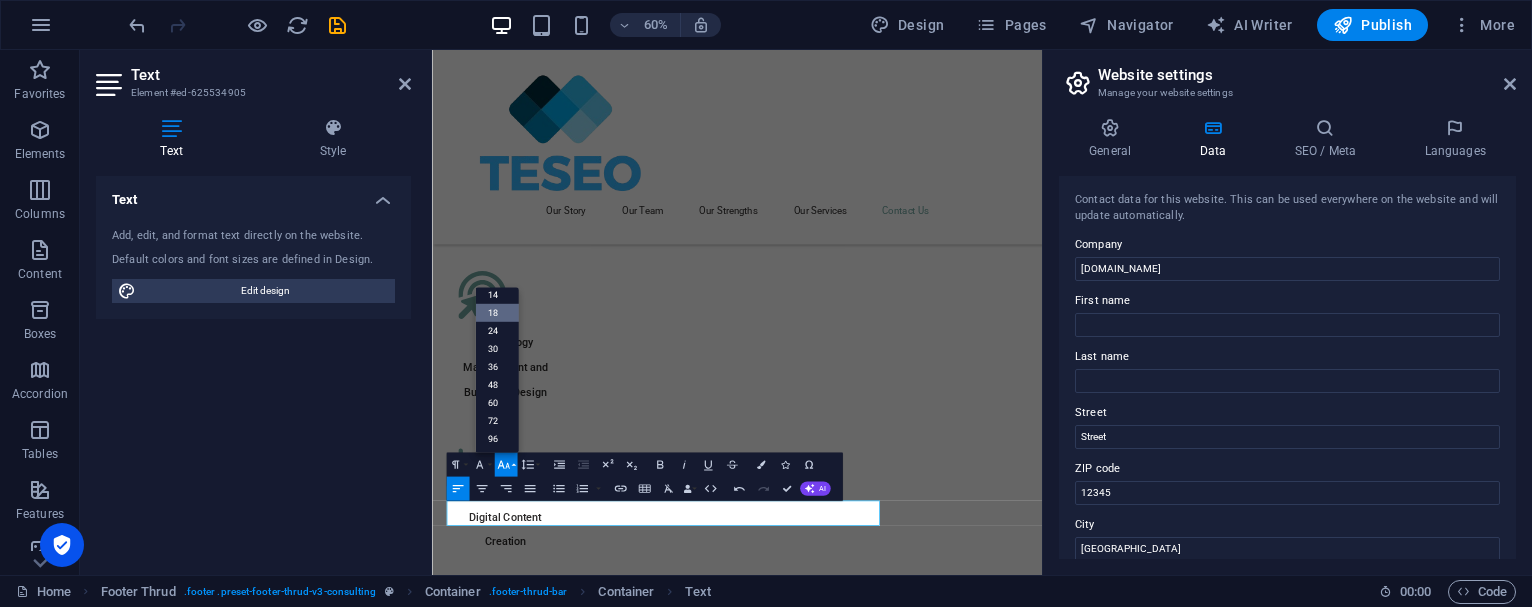 scroll, scrollTop: 161, scrollLeft: 0, axis: vertical 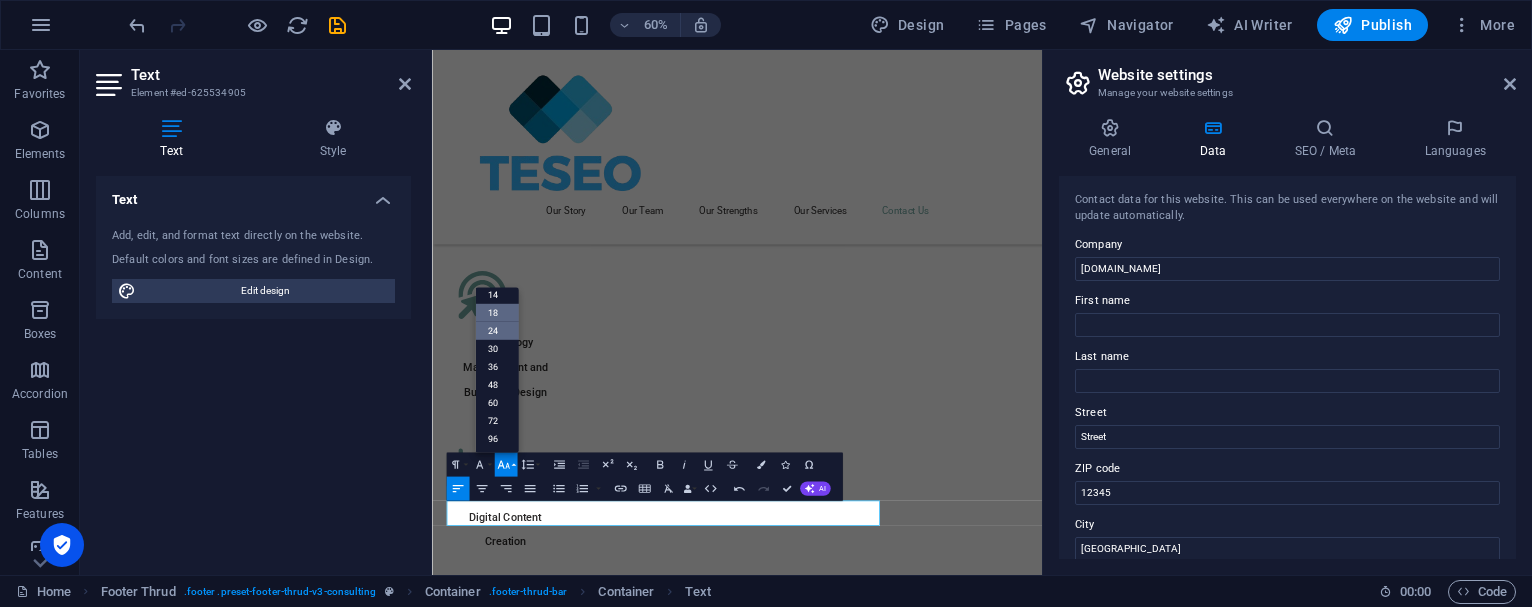 click on "24" at bounding box center (496, 331) 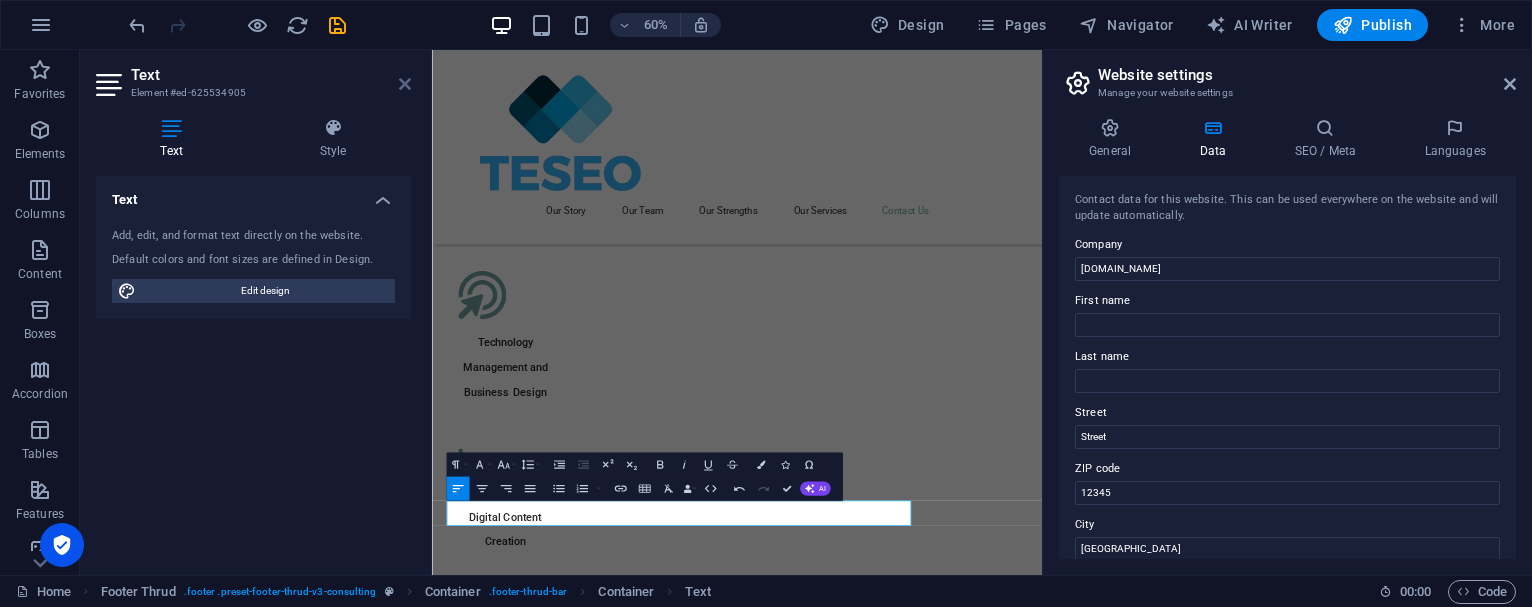 click at bounding box center (405, 84) 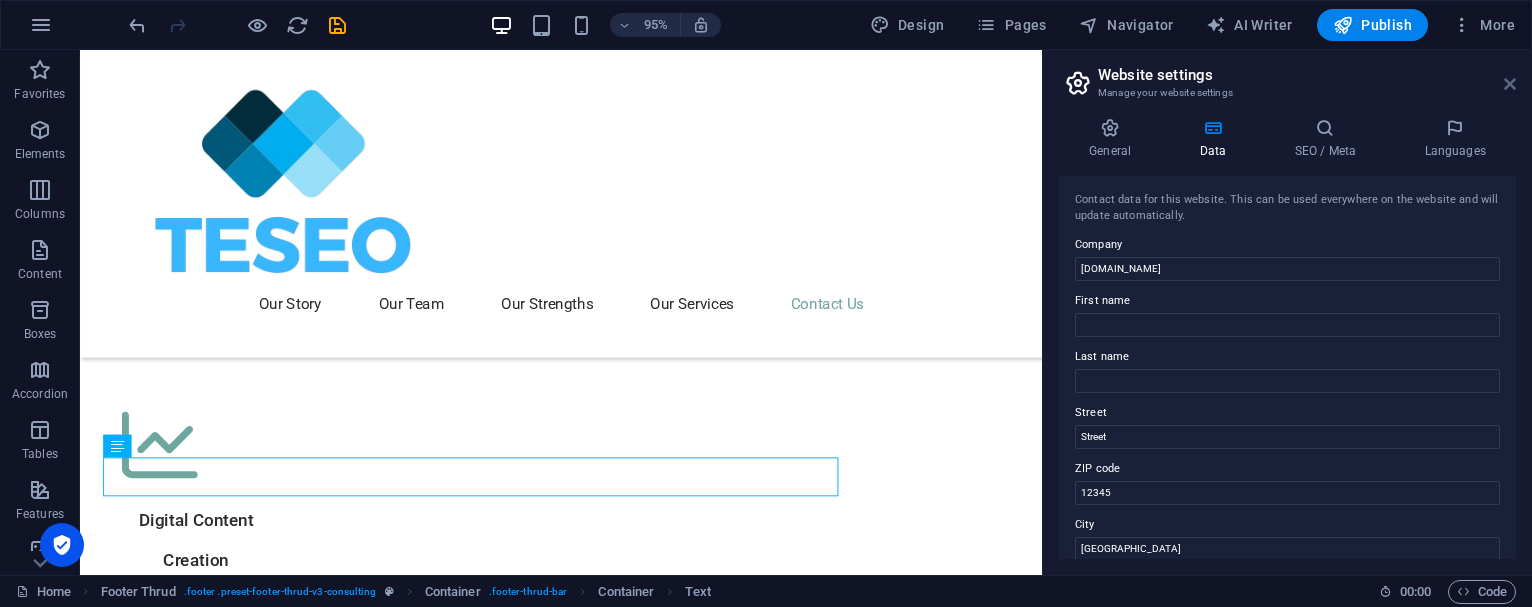 click at bounding box center (1510, 84) 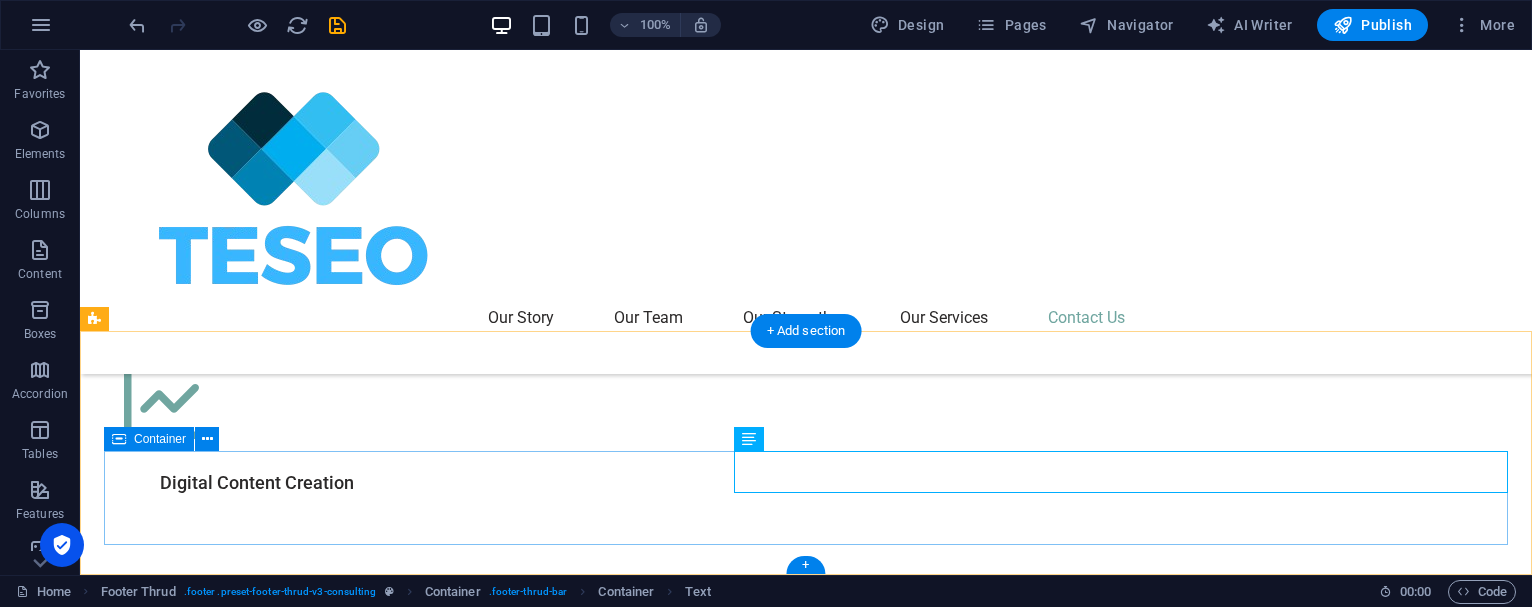 click on "Privacy Policy Terms of Service   [DOMAIN_NAME]   TECHNOLOGIES & SOLUTIONS FOR EFFICIENCY IN ONCOLOGY S.R.L. P.IVA: 10594351214" at bounding box center (806, 5617) 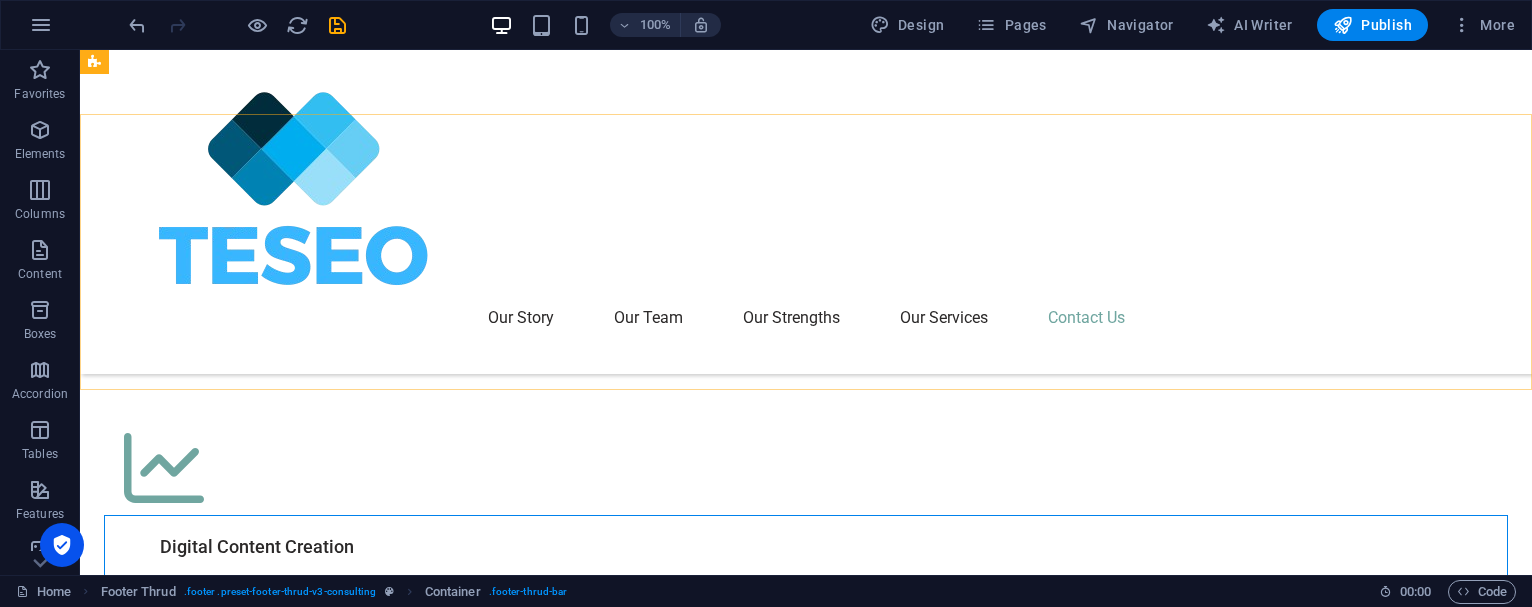 scroll, scrollTop: 7079, scrollLeft: 0, axis: vertical 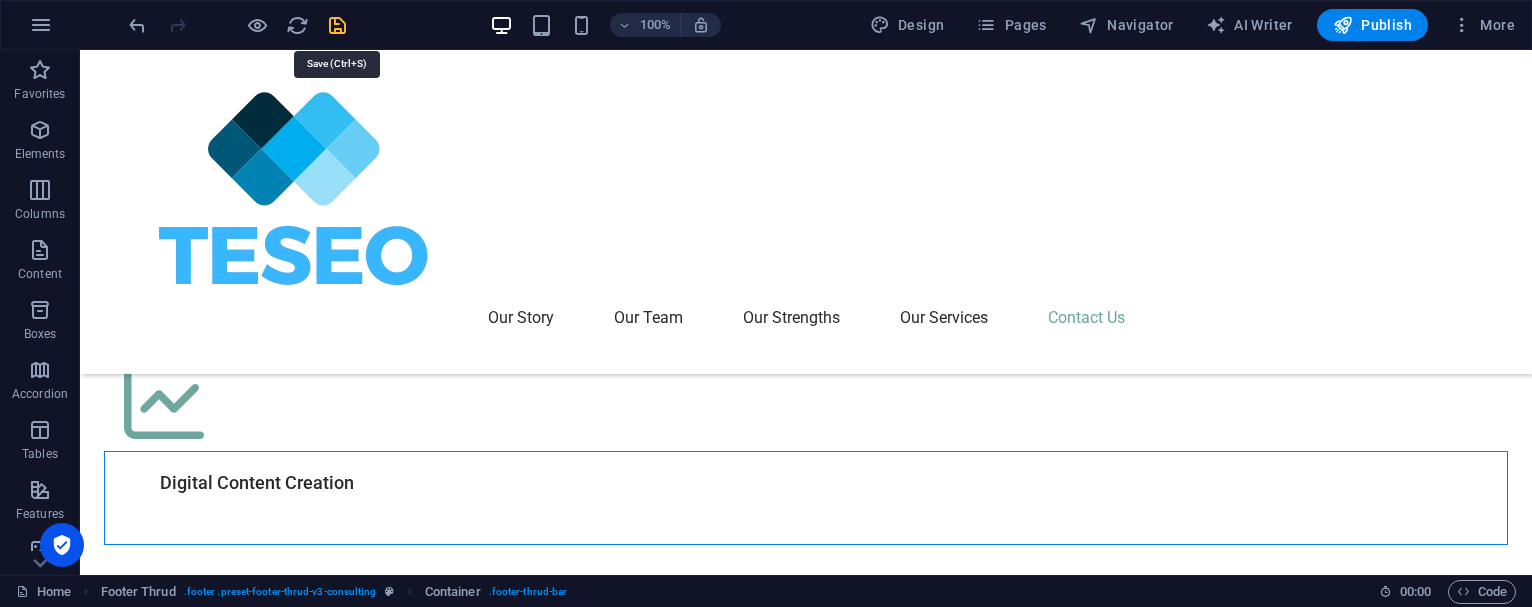 click at bounding box center [337, 25] 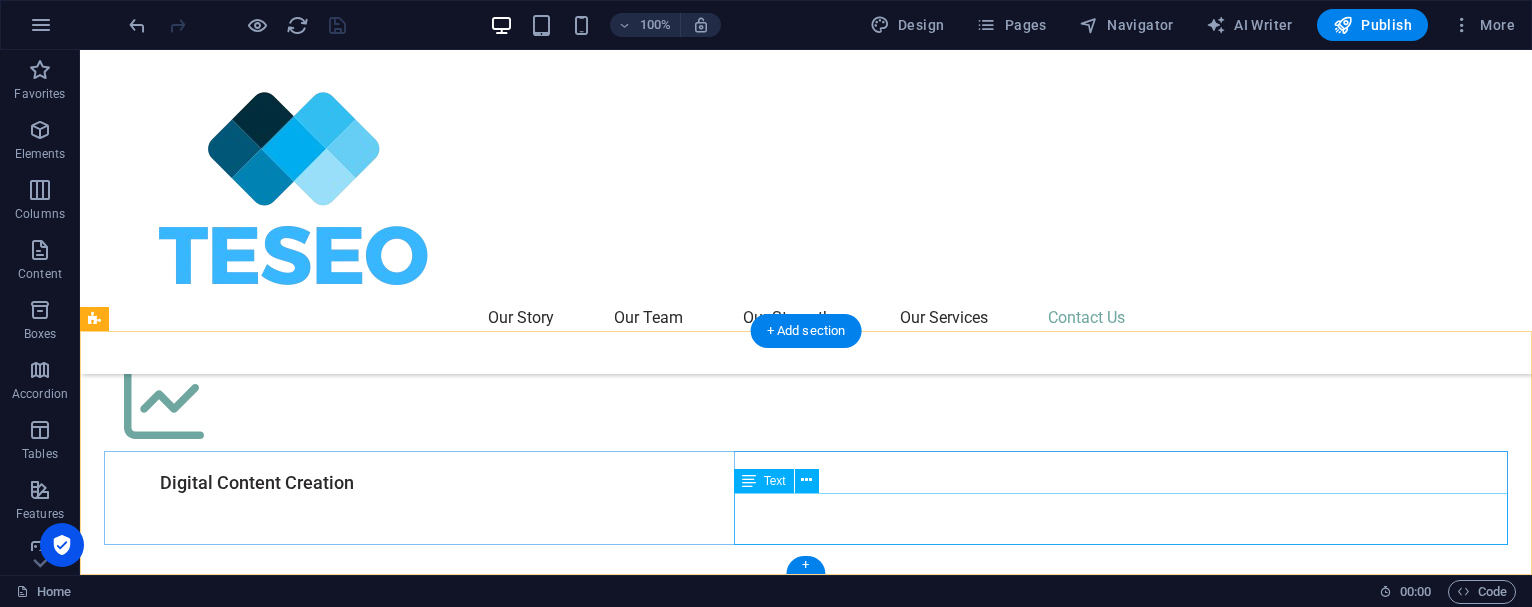 click on "TECHNOLOGIES & SOLUTIONS FOR EFFICIENCY IN ONCOLOGY S.R.L. P.IVA: 10594351214" at bounding box center [806, 5680] 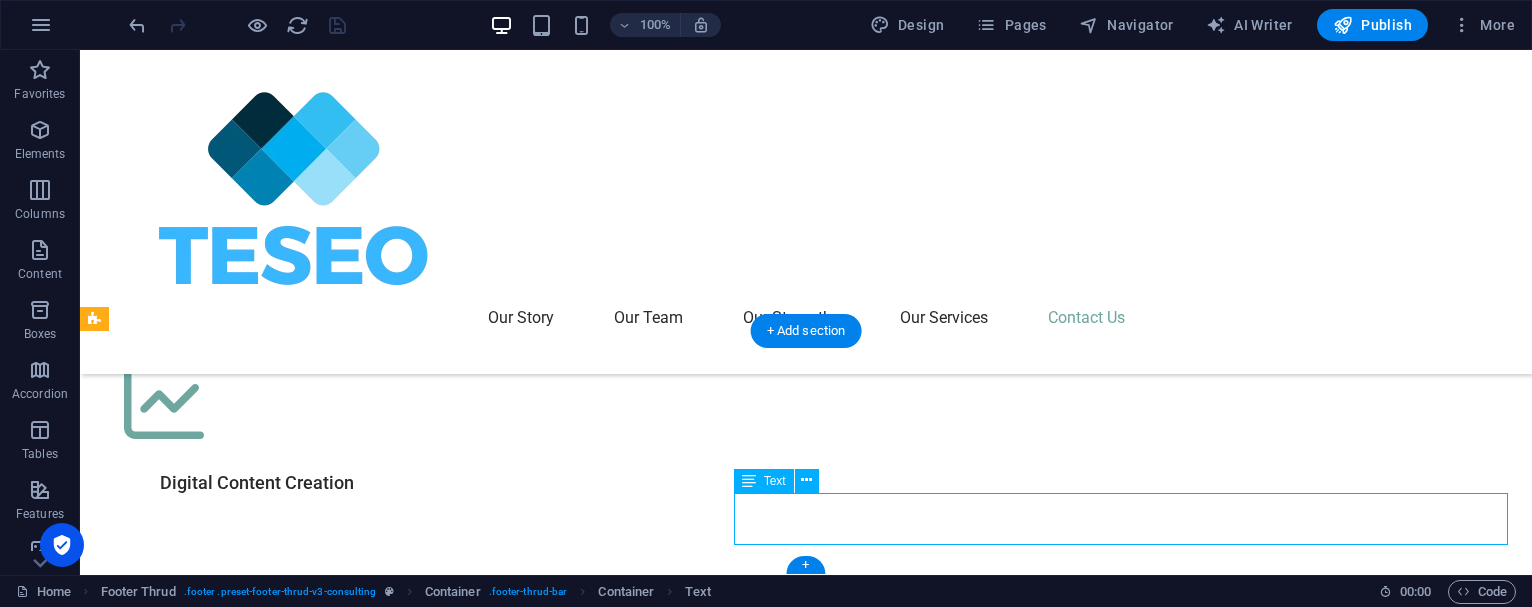click on "TECHNOLOGIES & SOLUTIONS FOR EFFICIENCY IN ONCOLOGY S.R.L. P.IVA: 10594351214" at bounding box center (806, 5680) 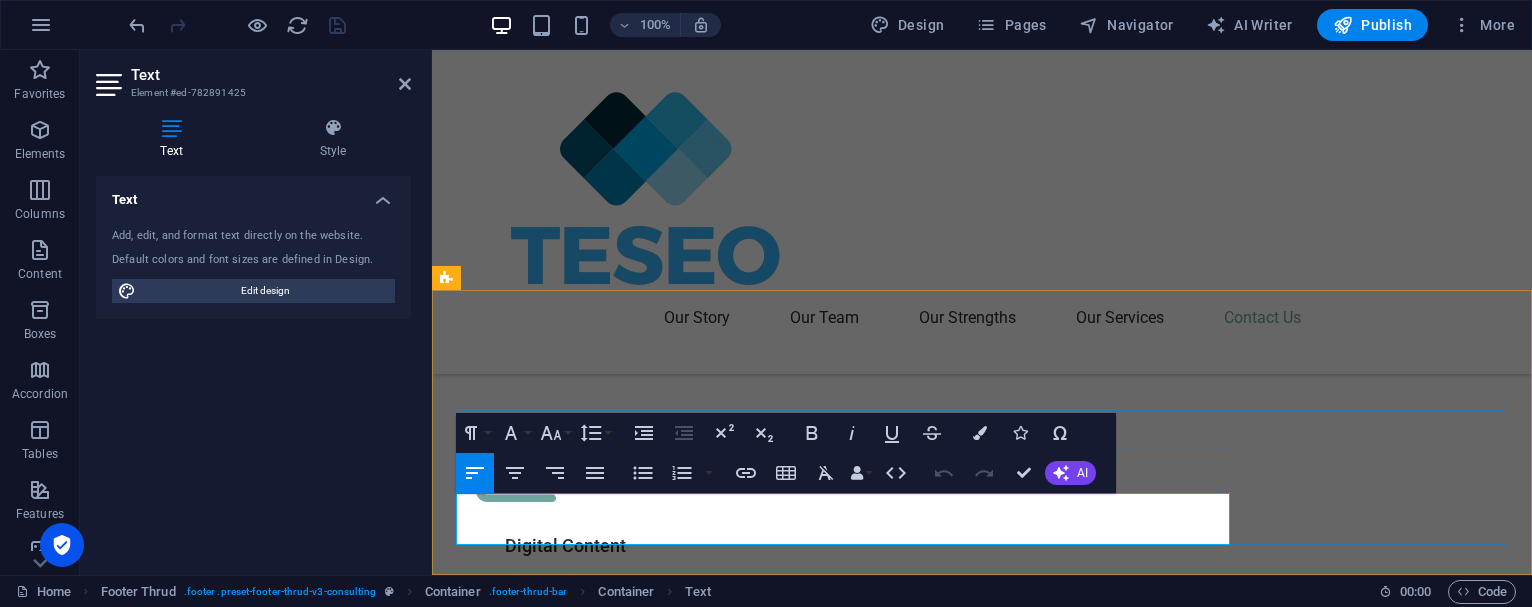 click on "TECHNOLOGIES & SOLUTIONS FOR EFFICIENCY IN ONCOLOGY S.R.L." at bounding box center (733, 5348) 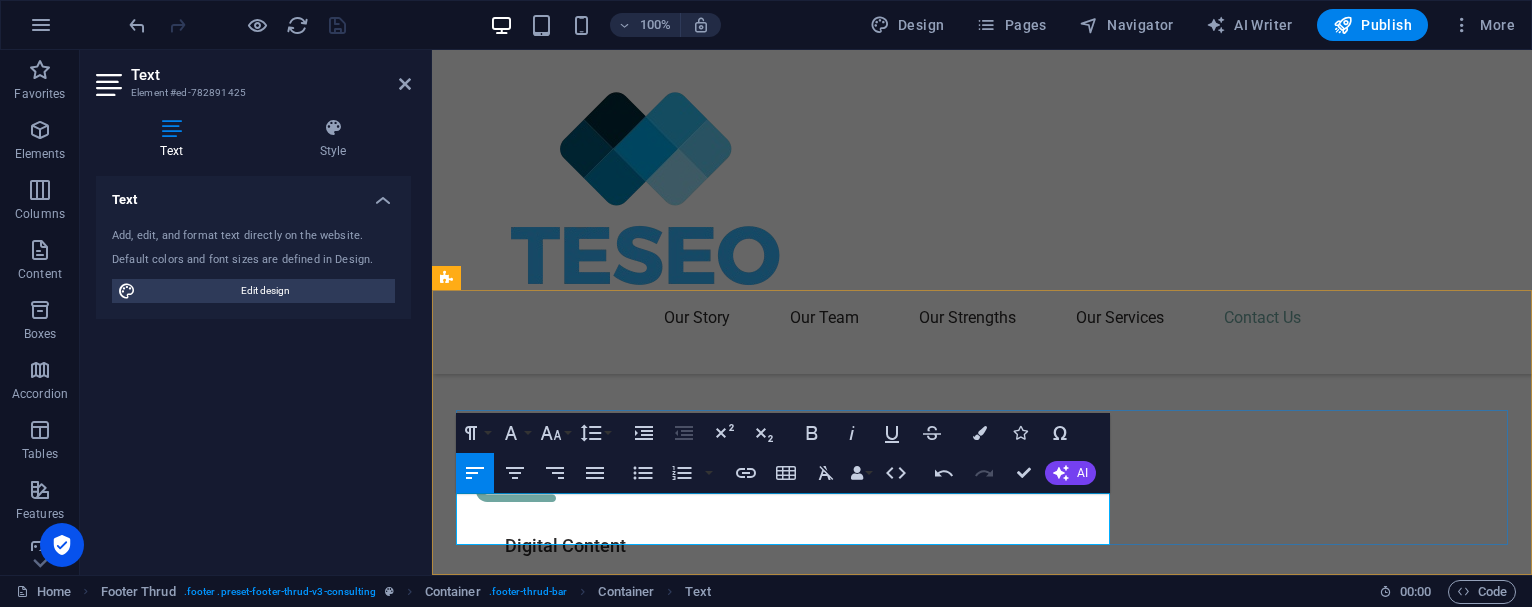 type 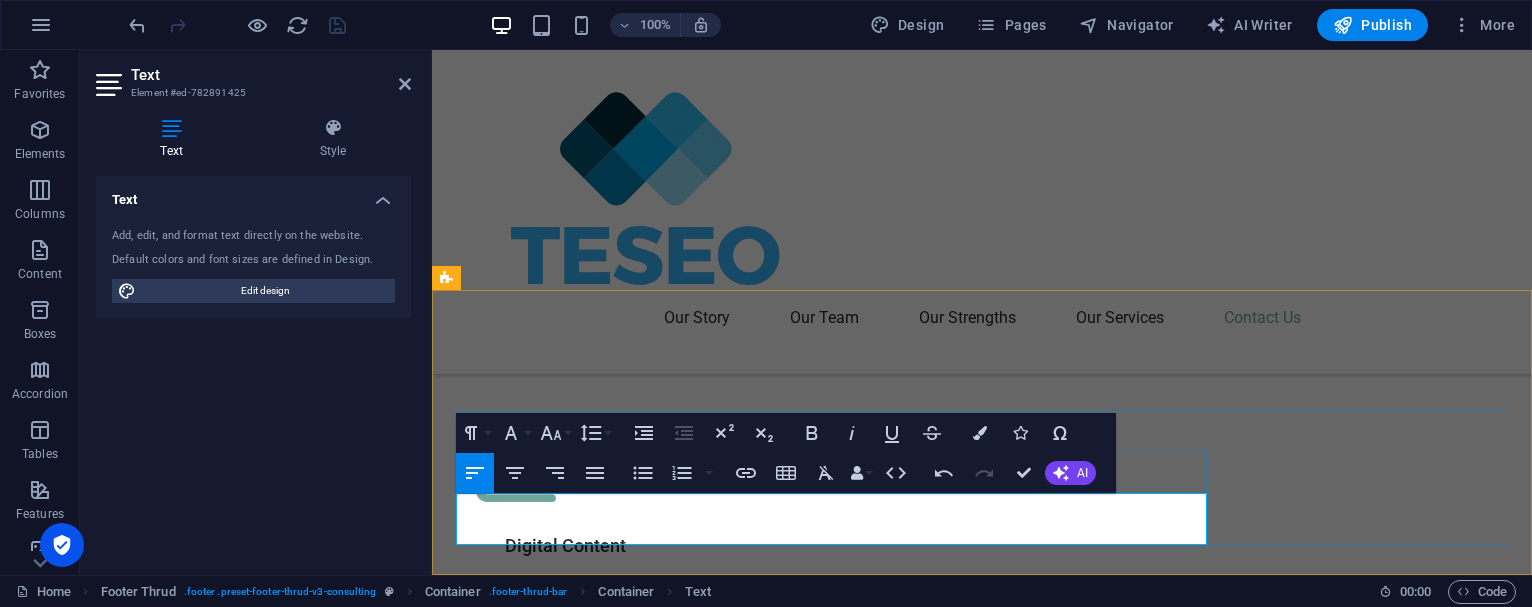 click on "Technologies & SOLUTIONS FOR EFFICIENCY IN ONCOLOGY S.R.L." at bounding box center (721, 5348) 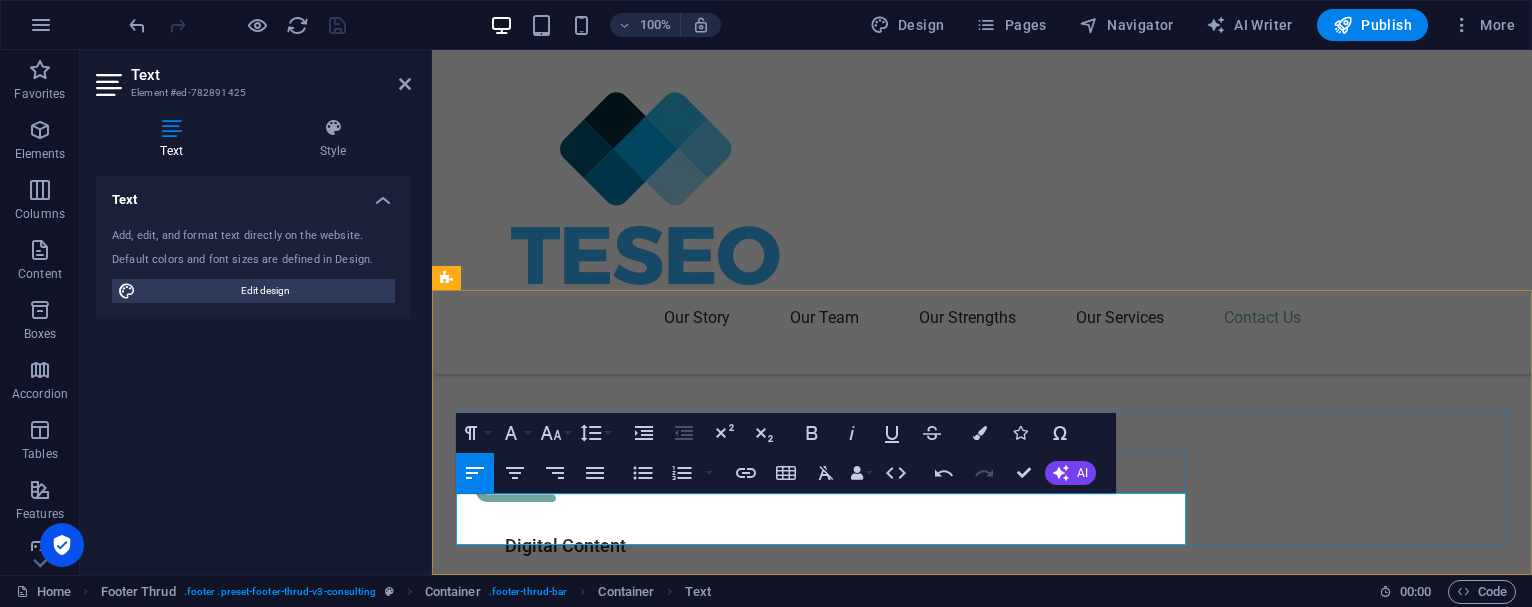 click on "Technologies & Solutions FOR EFFICIENCY IN ONCOLOGY S.R.L." at bounding box center [710, 5348] 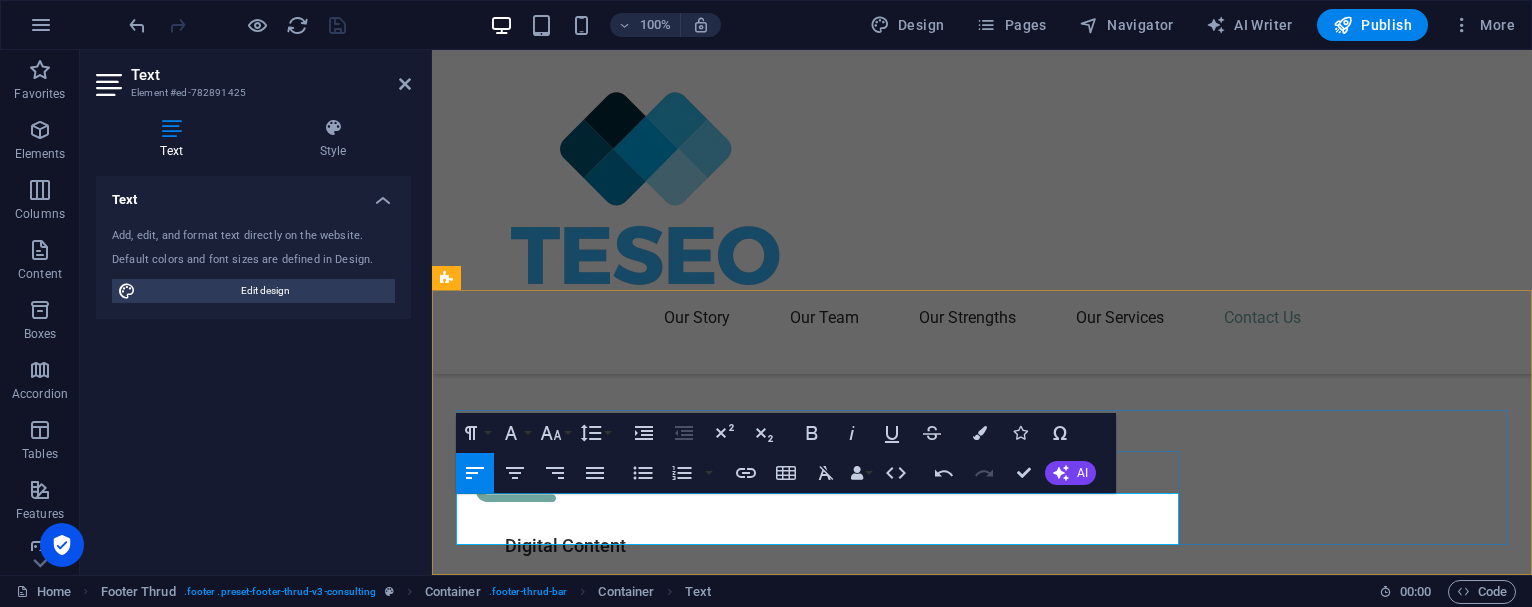 click on "Technologies & Solutions For EFFICIENCY IN ONCOLOGY S.R.L." at bounding box center (706, 5348) 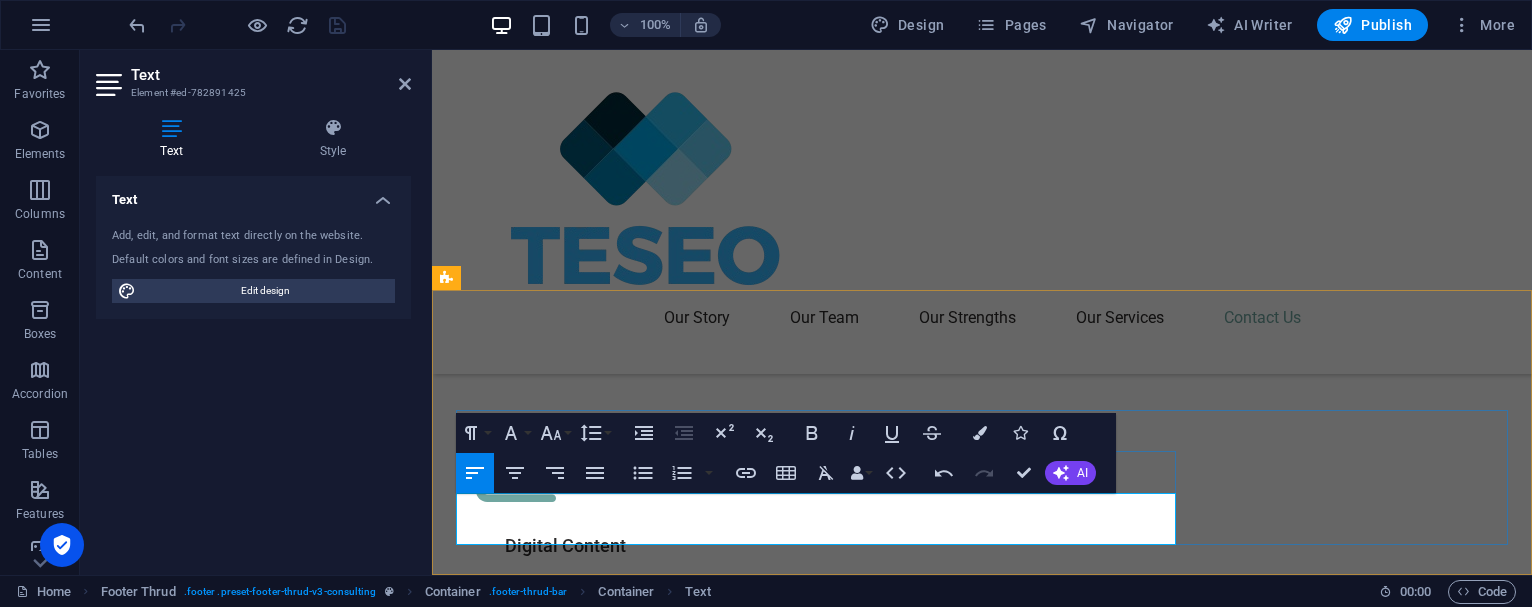 click on "Technologies & Solutions for EFFICIENCY IN ONCOLOGY S.R.L." at bounding box center [704, 5348] 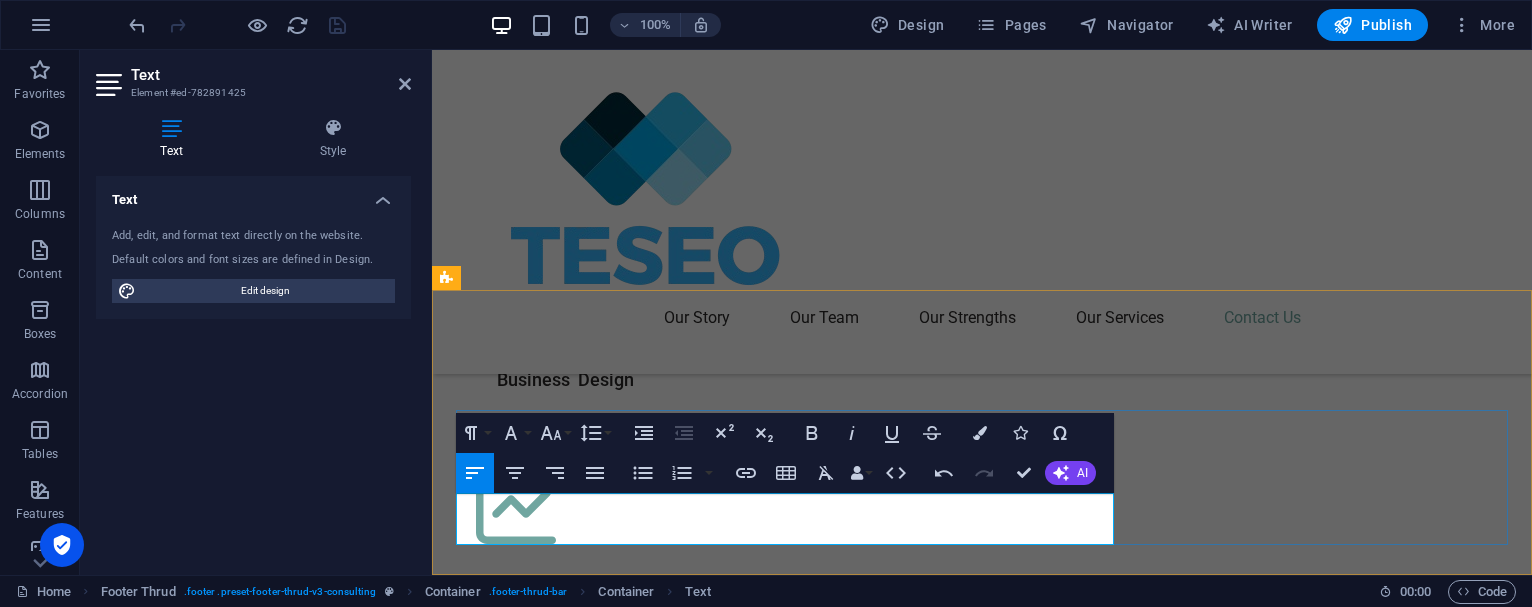 scroll, scrollTop: 7103, scrollLeft: 0, axis: vertical 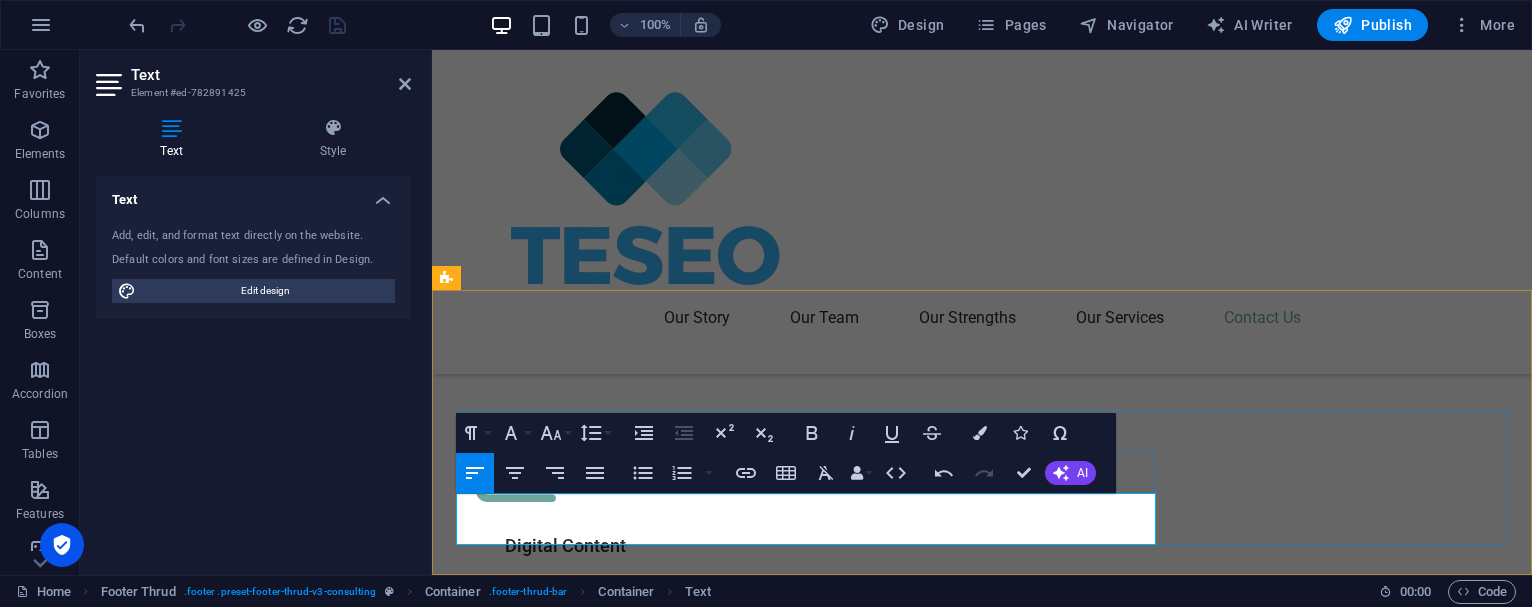click on "Technologies & Solutions for Efficiency IN ONCOLOGY S.R.L." at bounding box center (693, 5348) 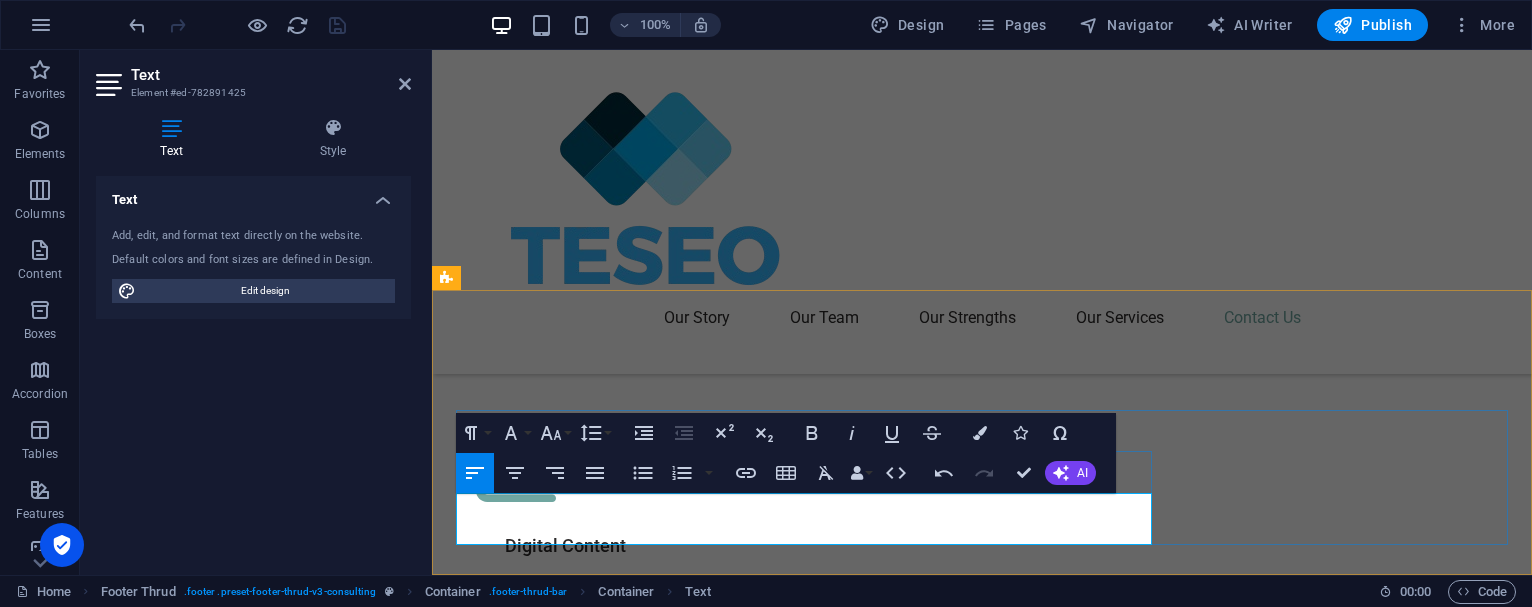click on "Technologies & Solutions for Efficiency in ONCOLOGY S.R.L." at bounding box center (691, 5348) 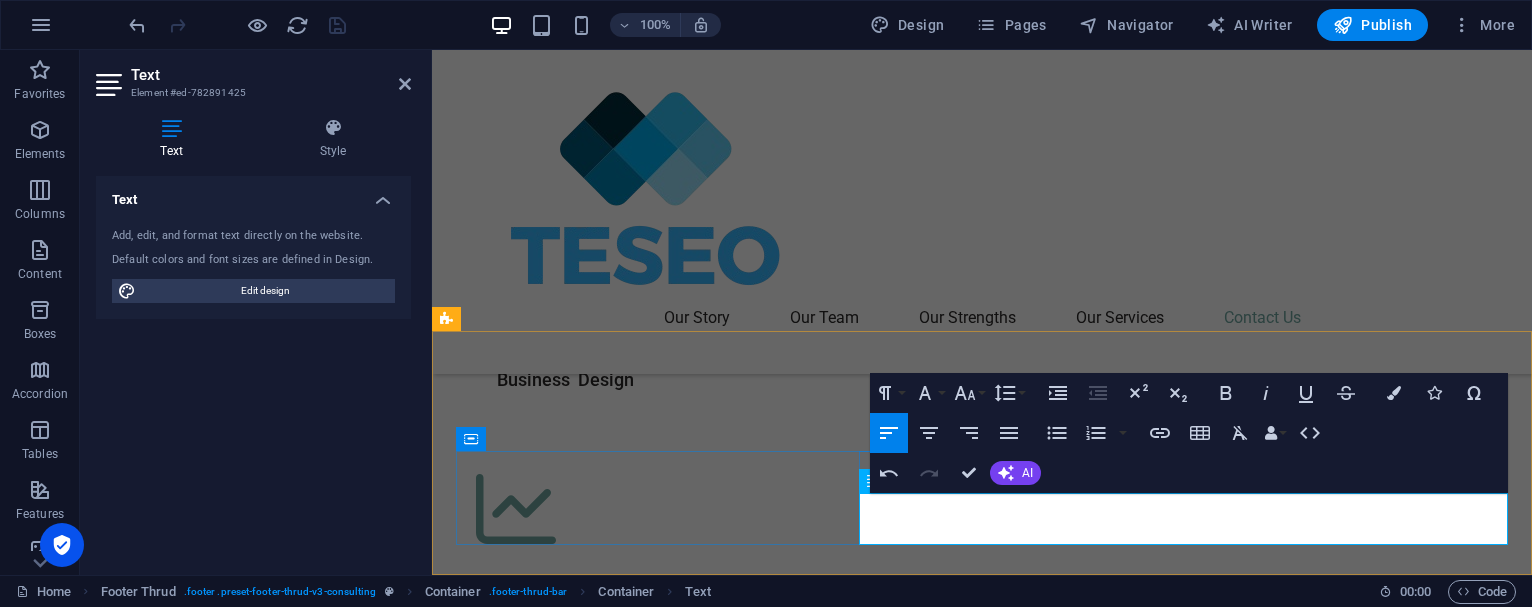 scroll, scrollTop: 7103, scrollLeft: 0, axis: vertical 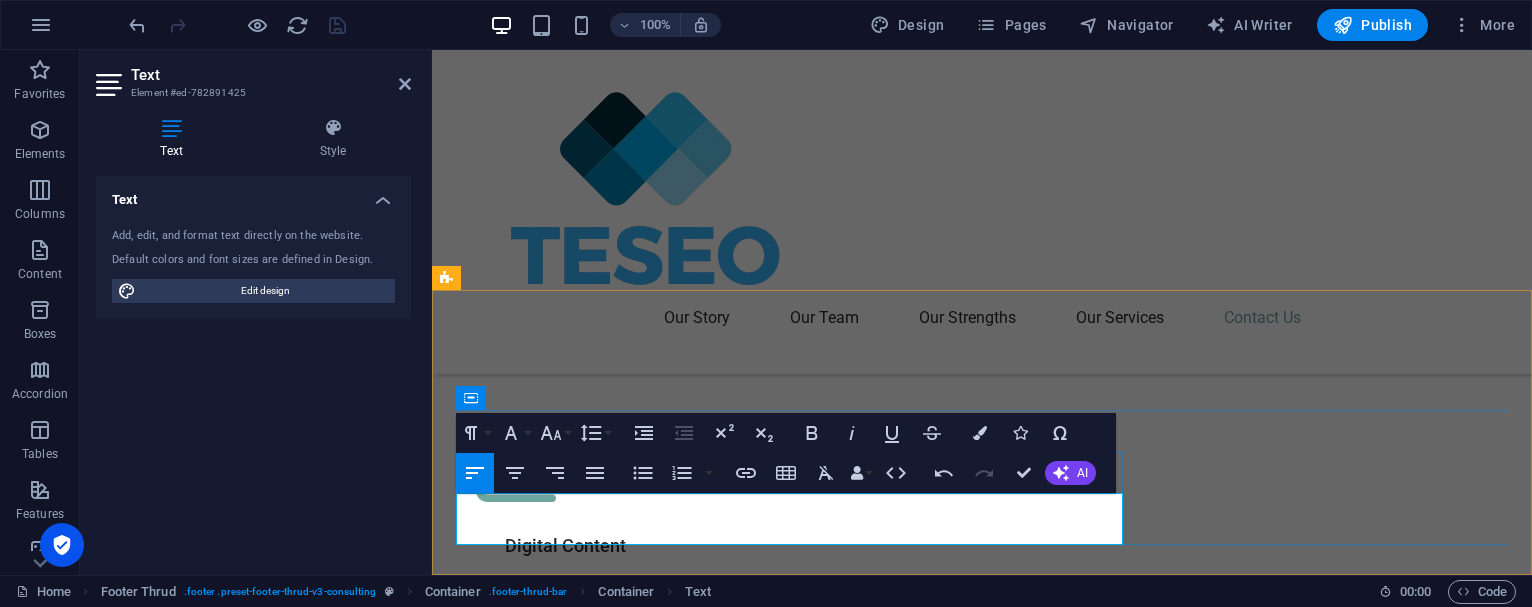 click on "Technologies & Solutions for Efficiency in Ocology S.R.L." at bounding box center (677, 5348) 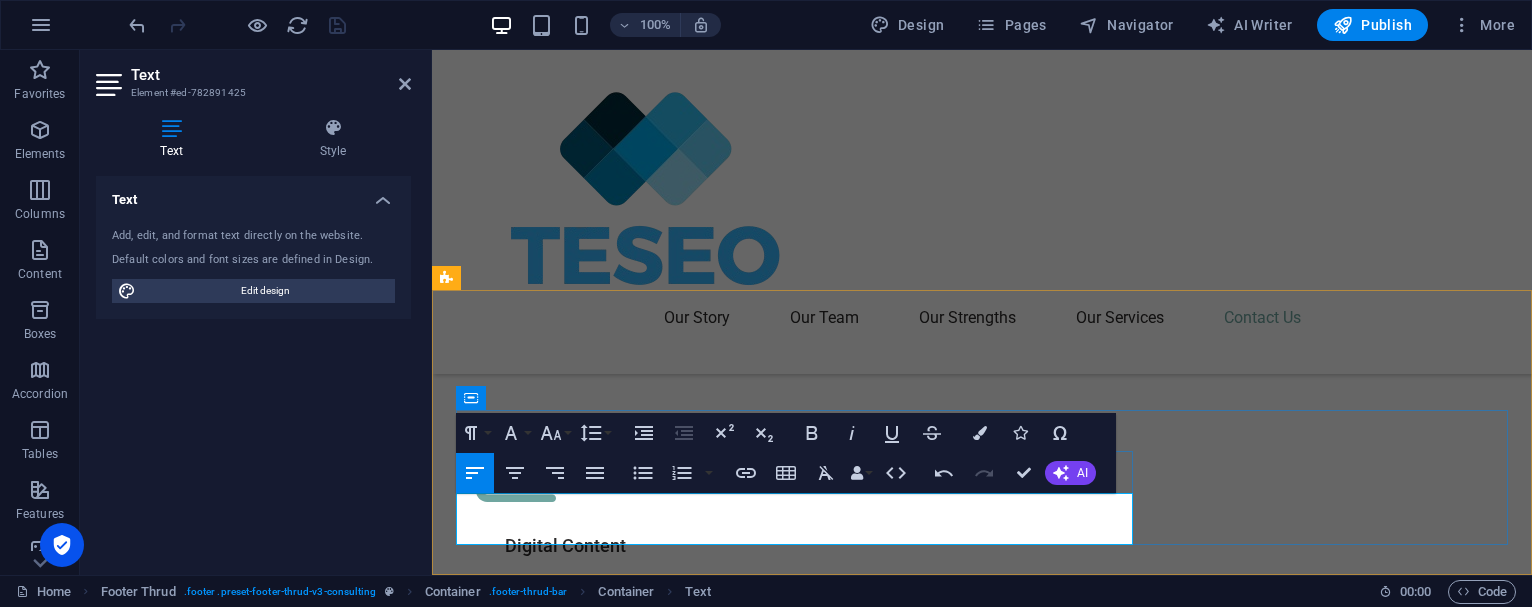 click on "Technologies & Solutions for Efficiency in Oncology S.R.L." at bounding box center [982, 5346] 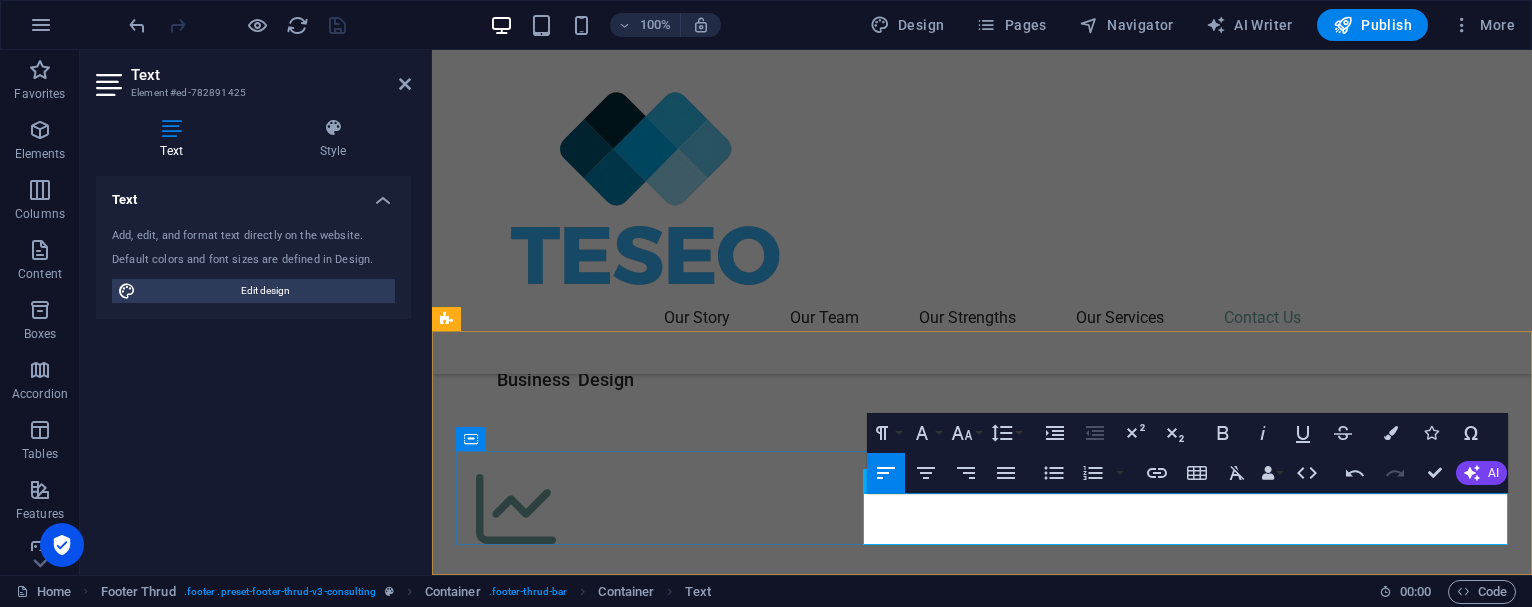 scroll, scrollTop: 7103, scrollLeft: 0, axis: vertical 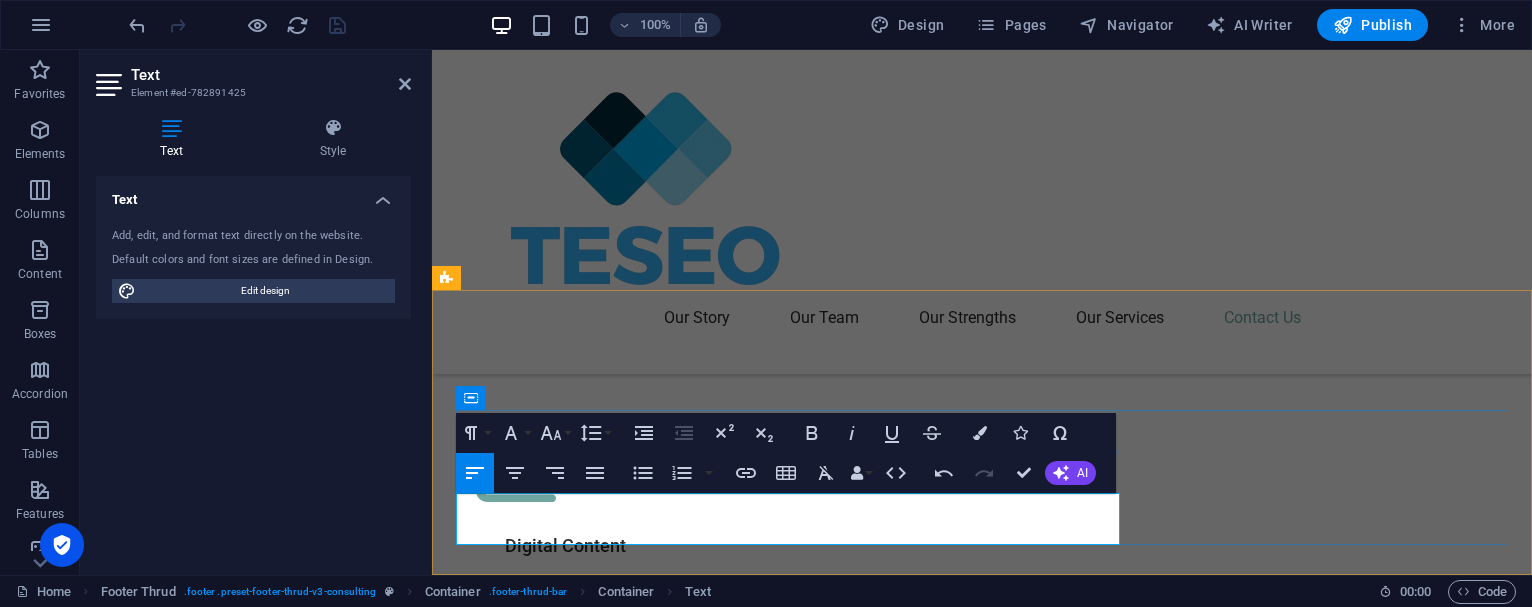 click on "P.IVA: 10594351214" at bounding box center (535, 5374) 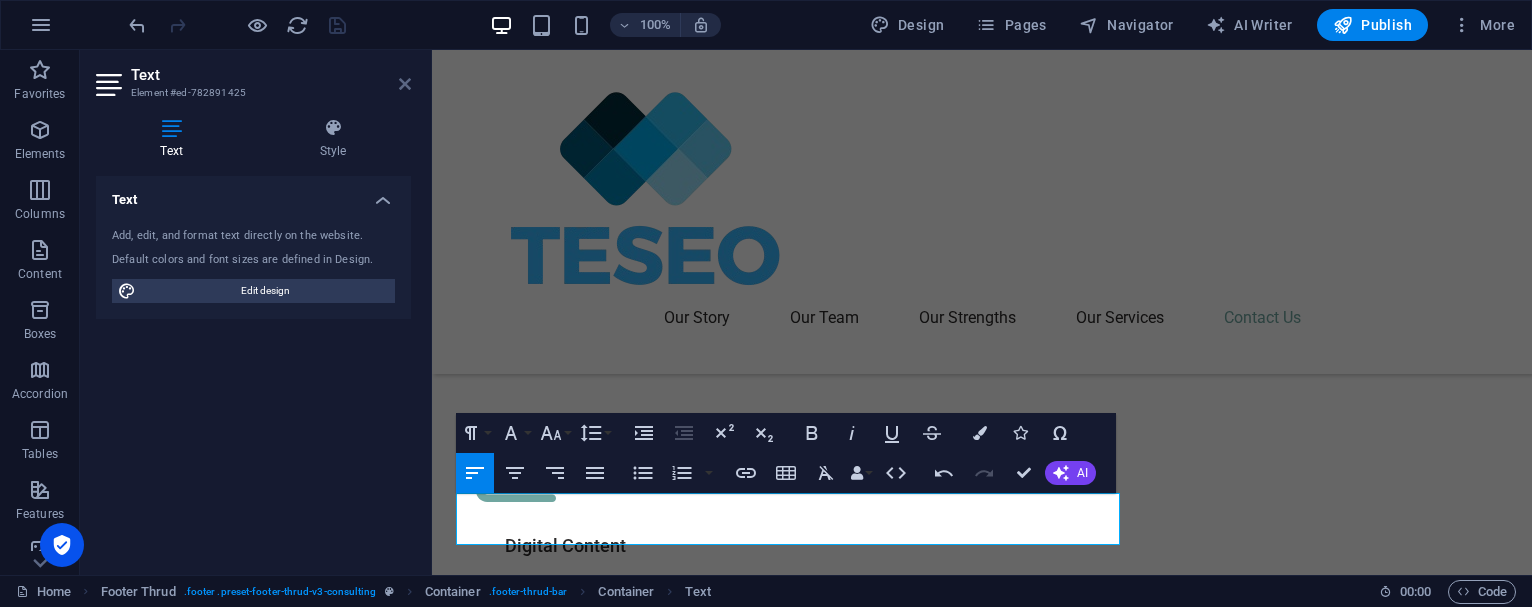 click at bounding box center [405, 84] 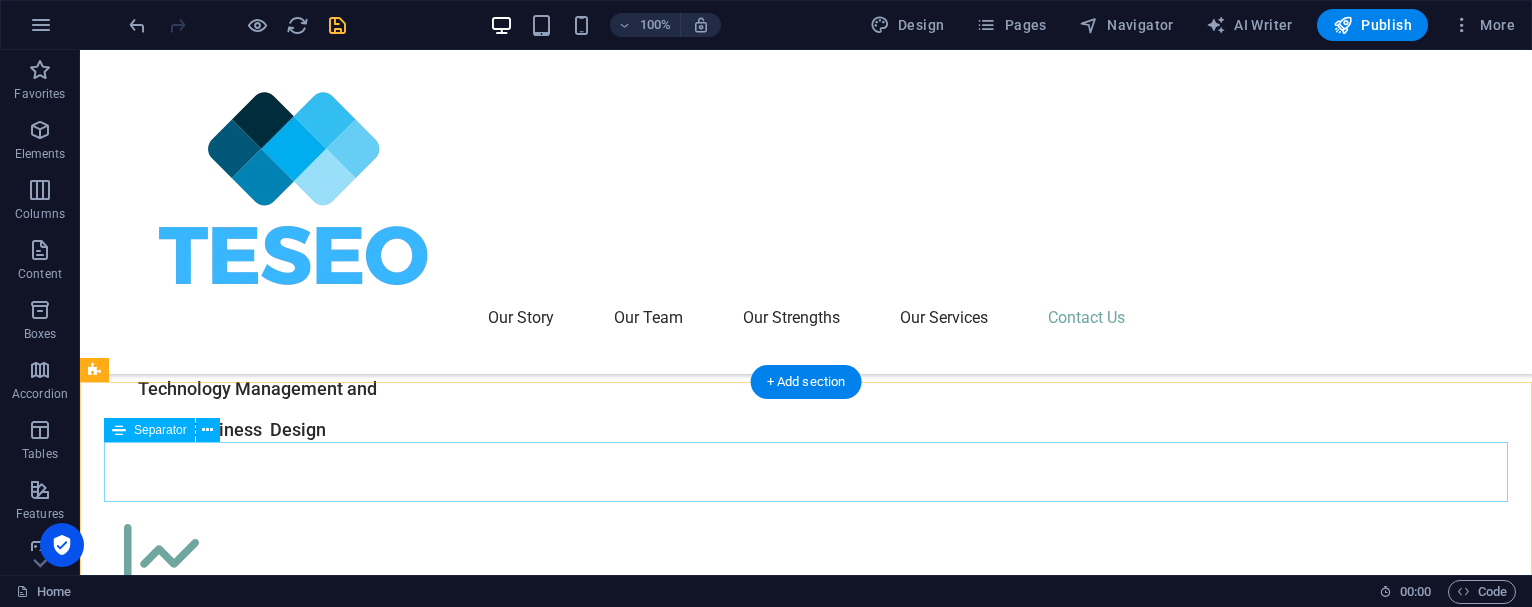 scroll, scrollTop: 7079, scrollLeft: 0, axis: vertical 